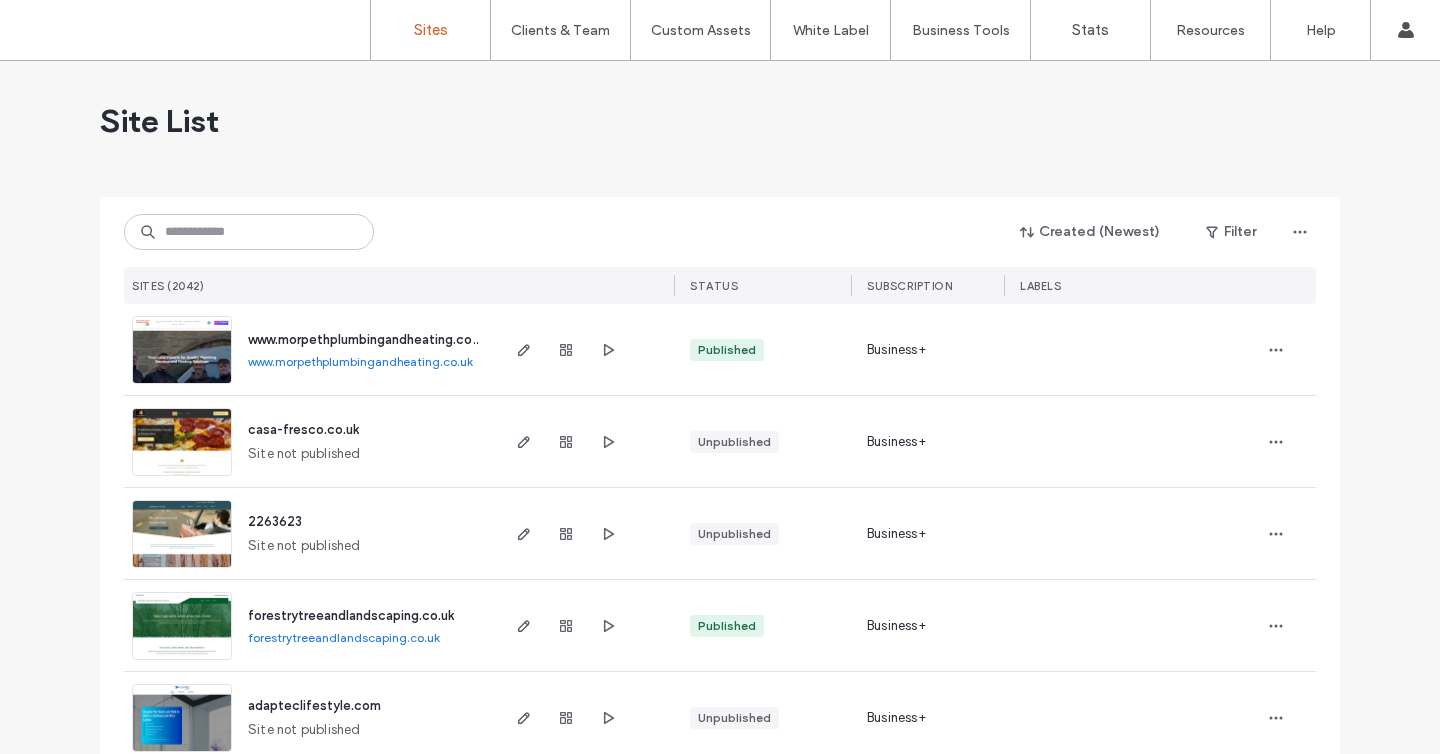 scroll, scrollTop: 0, scrollLeft: 0, axis: both 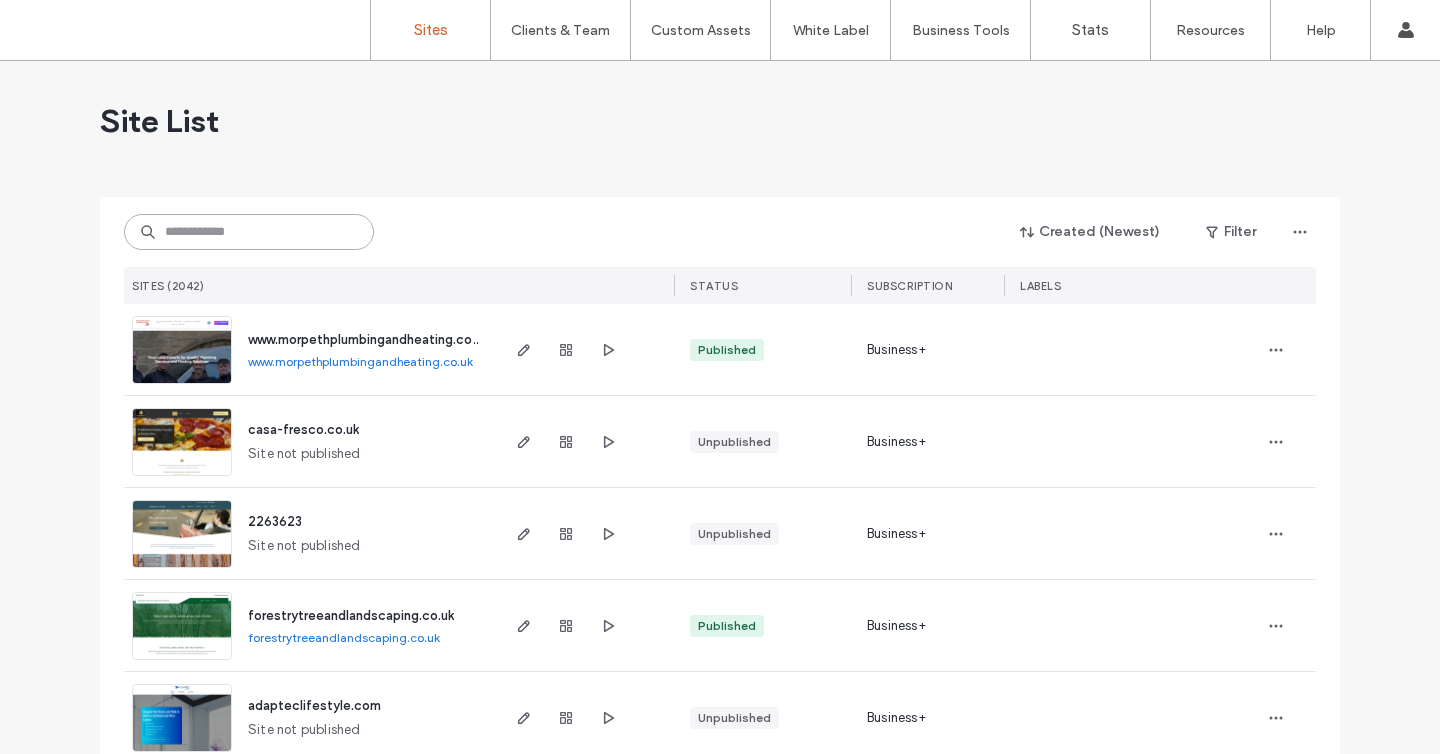 click at bounding box center [249, 232] 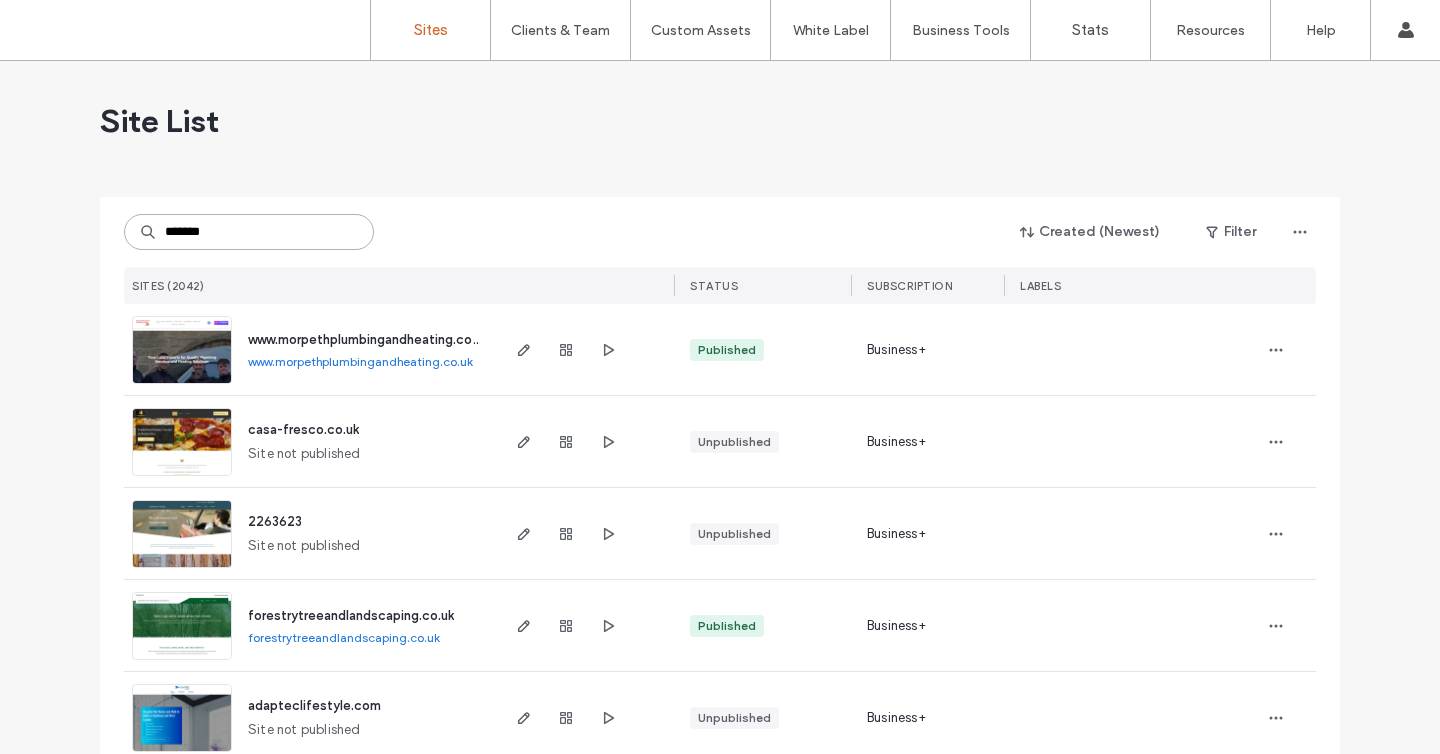 type on "*******" 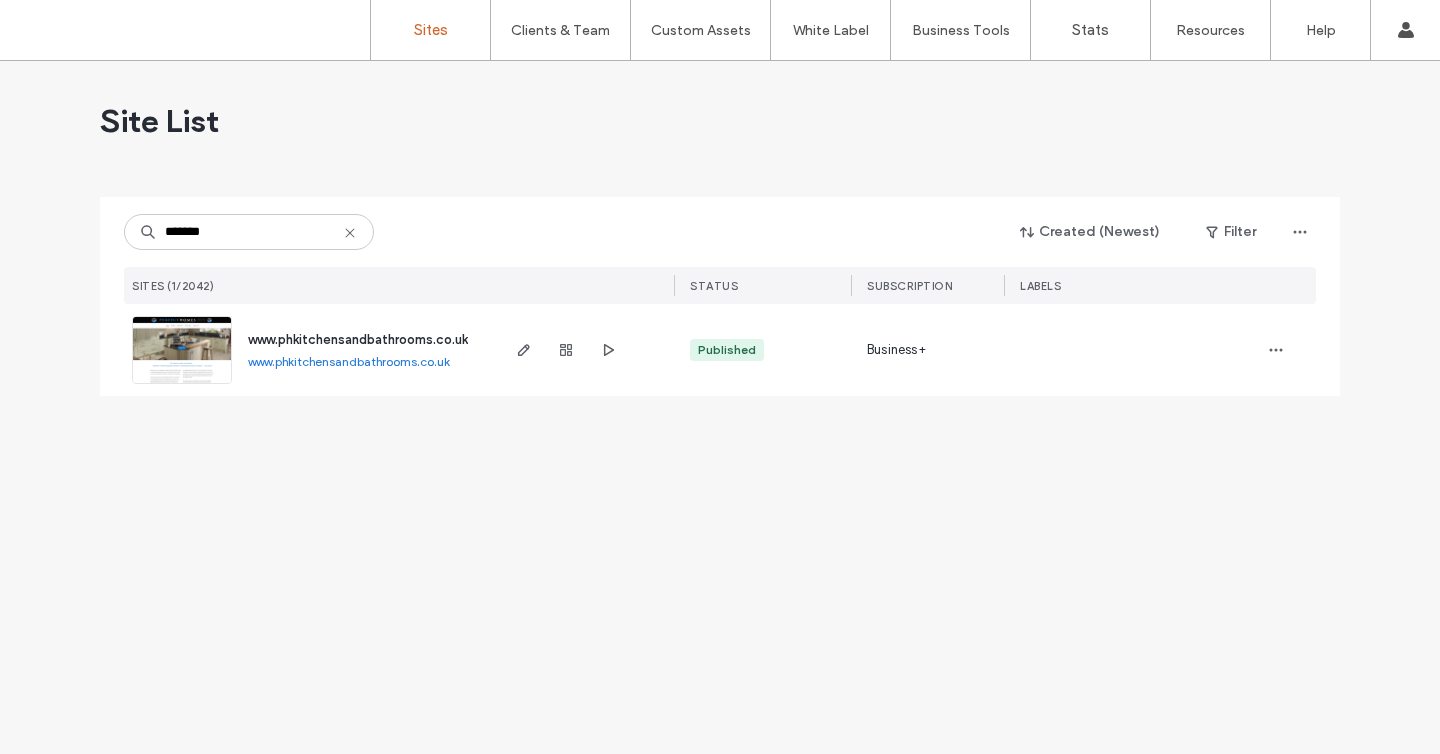 click at bounding box center [182, 385] 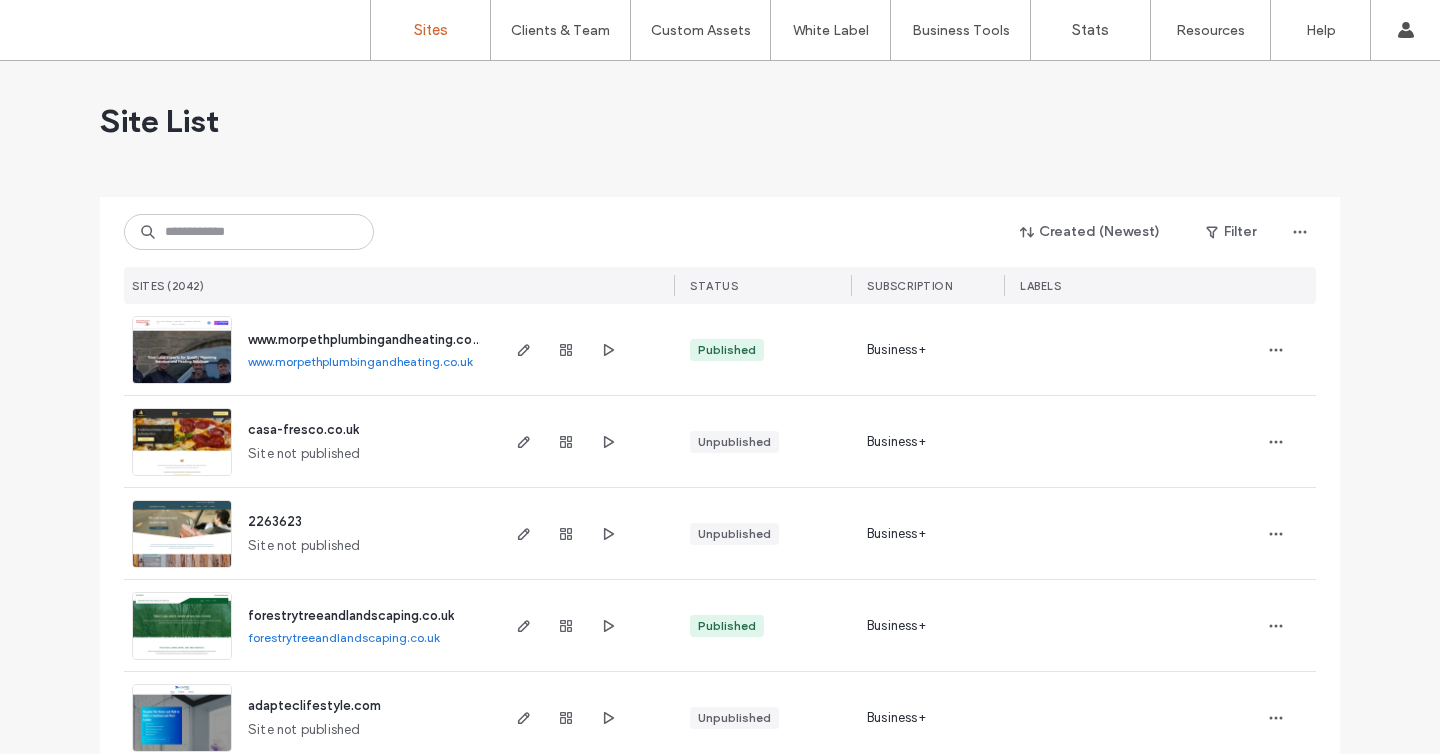 scroll, scrollTop: 0, scrollLeft: 0, axis: both 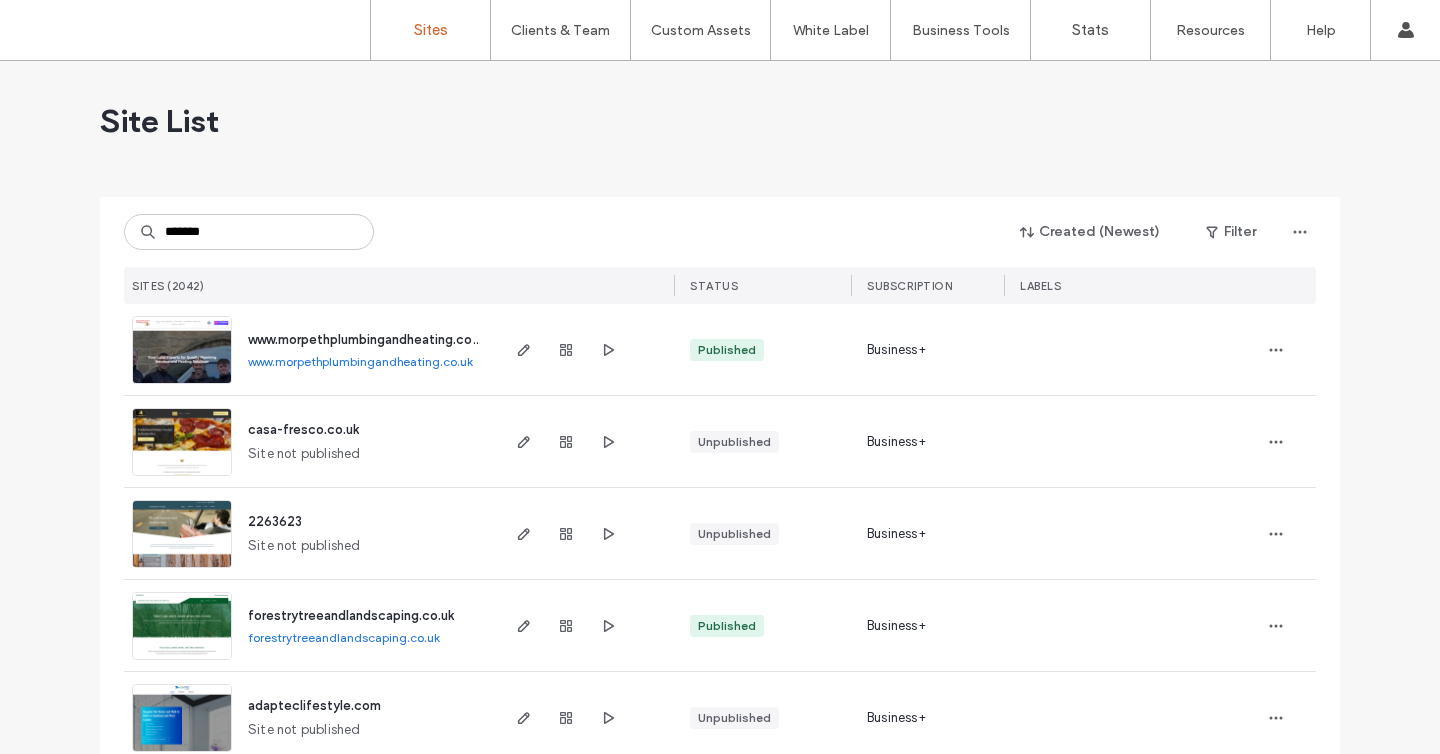 type on "*******" 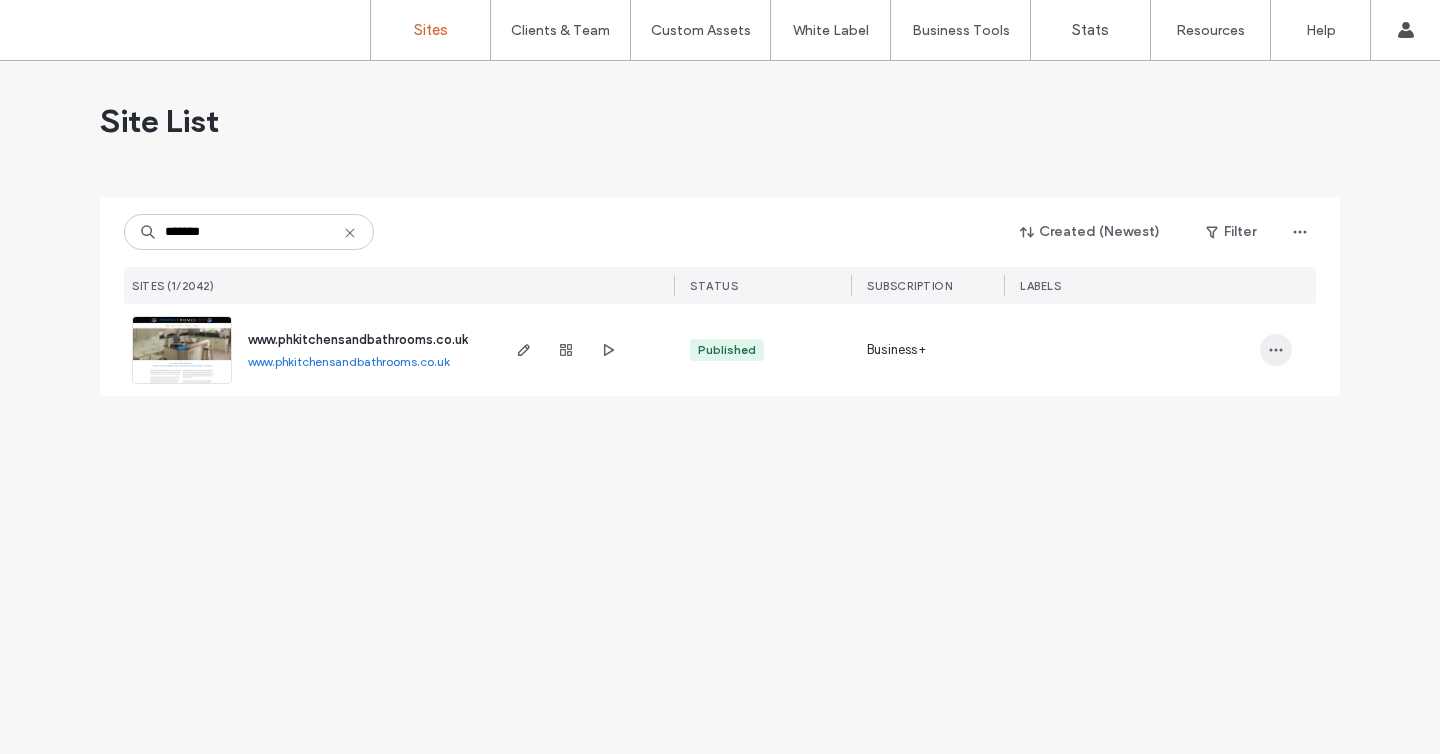 click 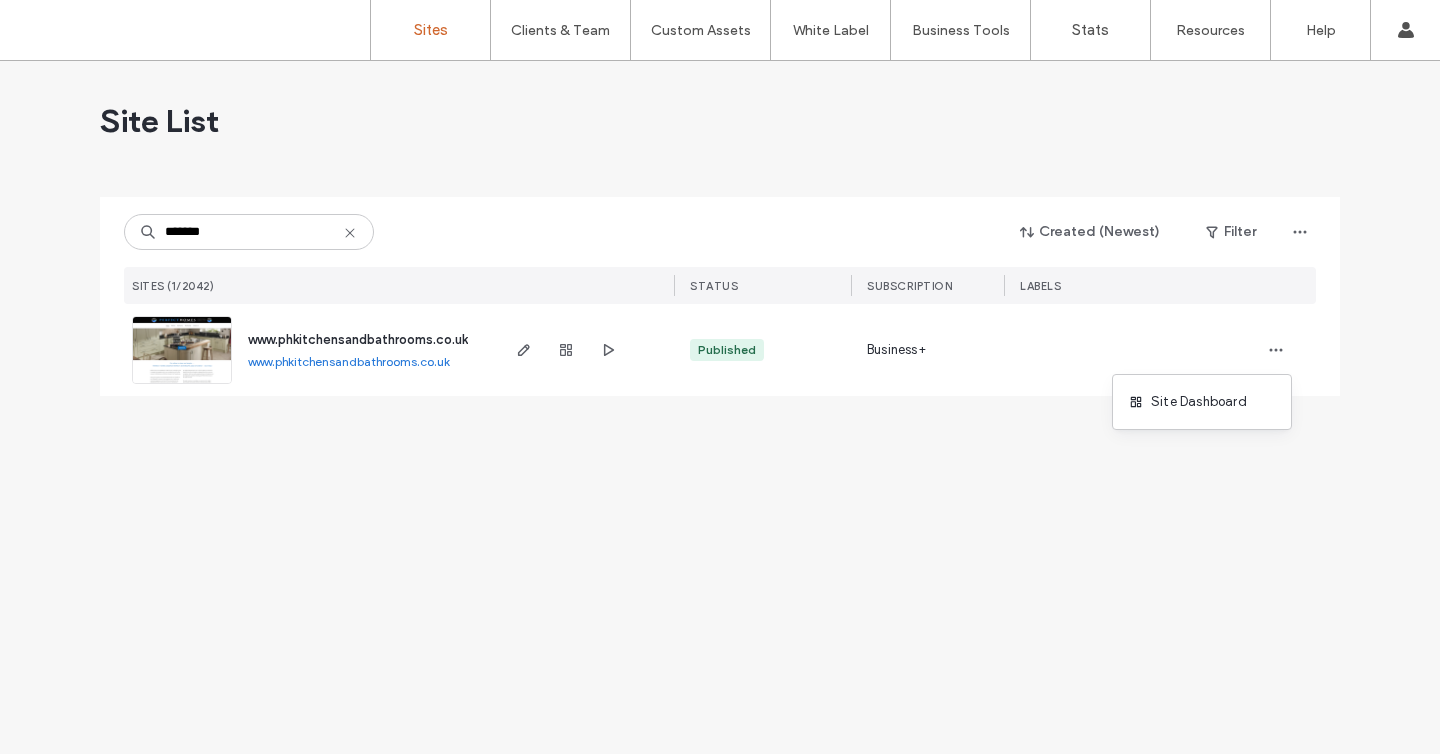 click on "Business+" at bounding box center [896, 350] 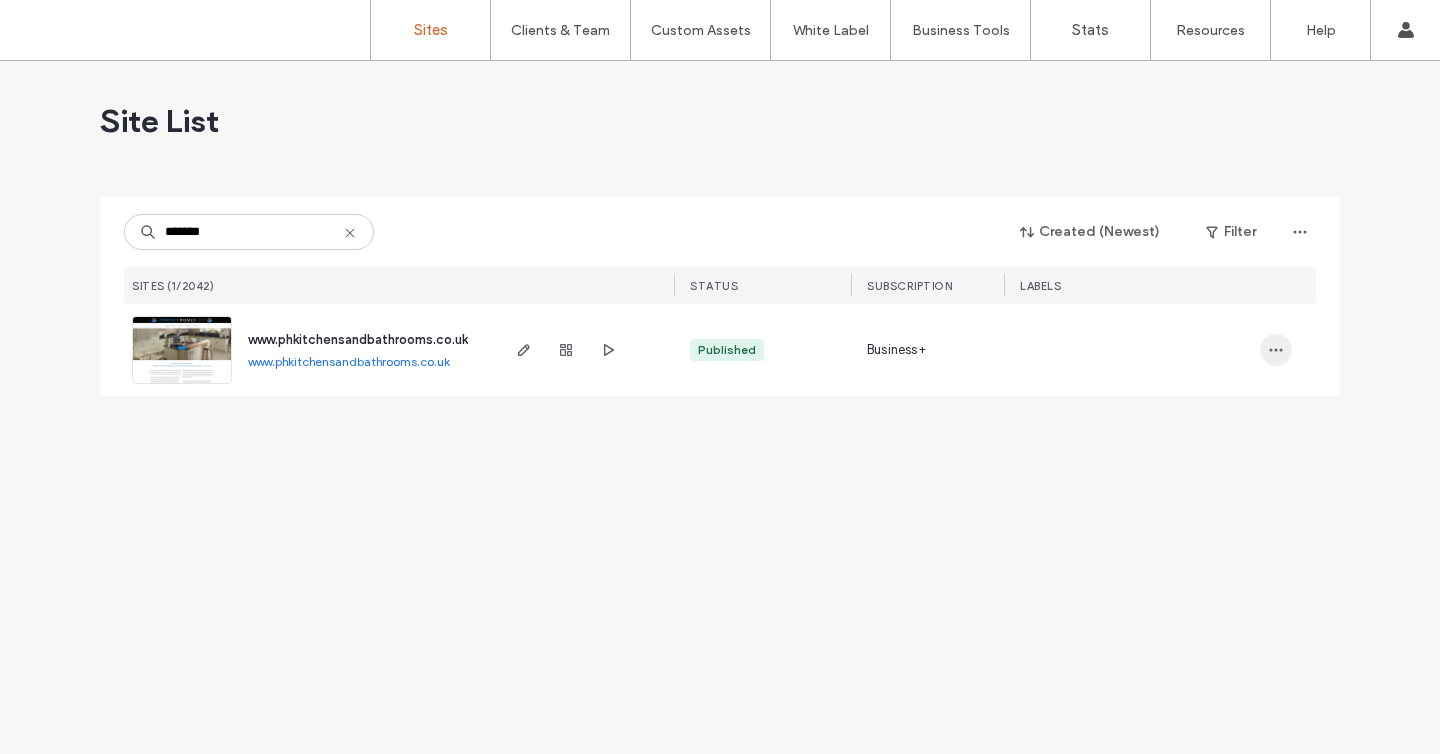 click 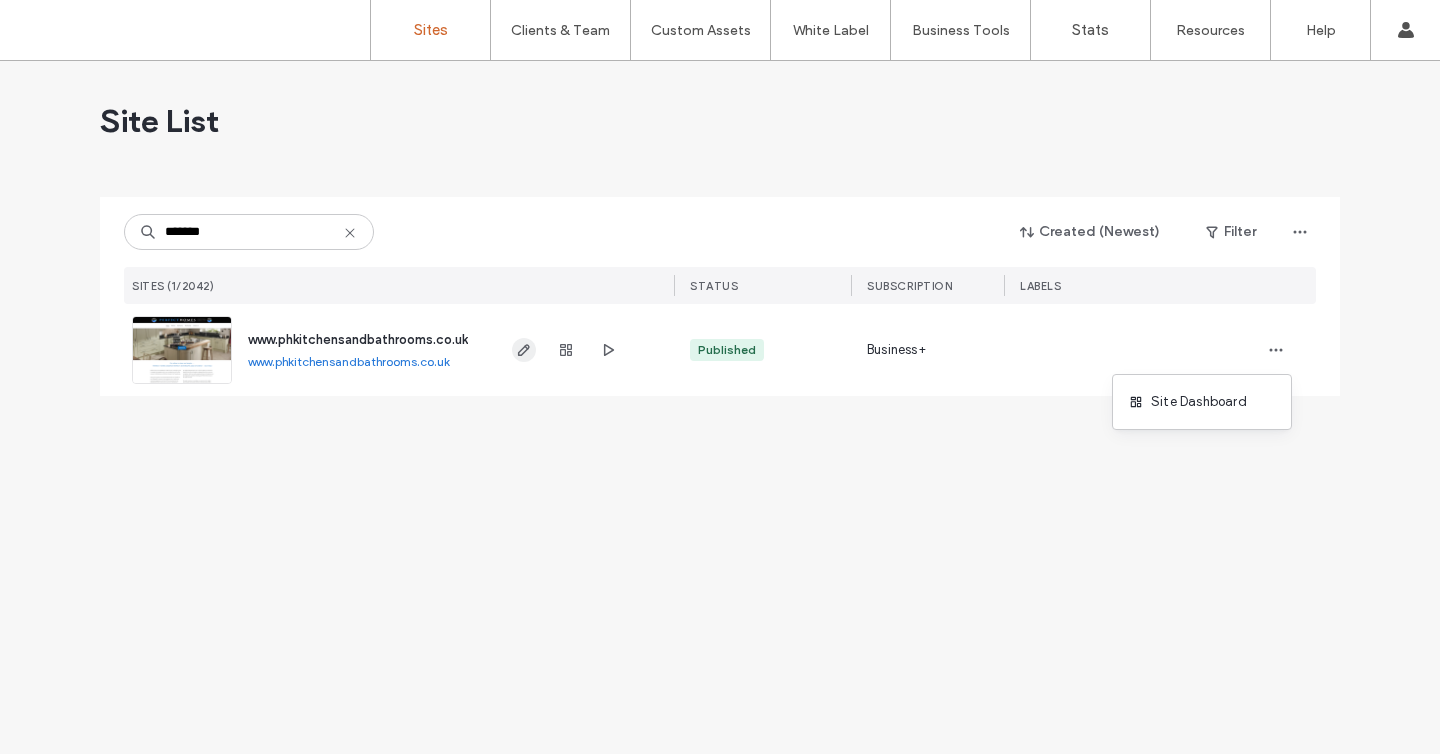 click at bounding box center [524, 350] 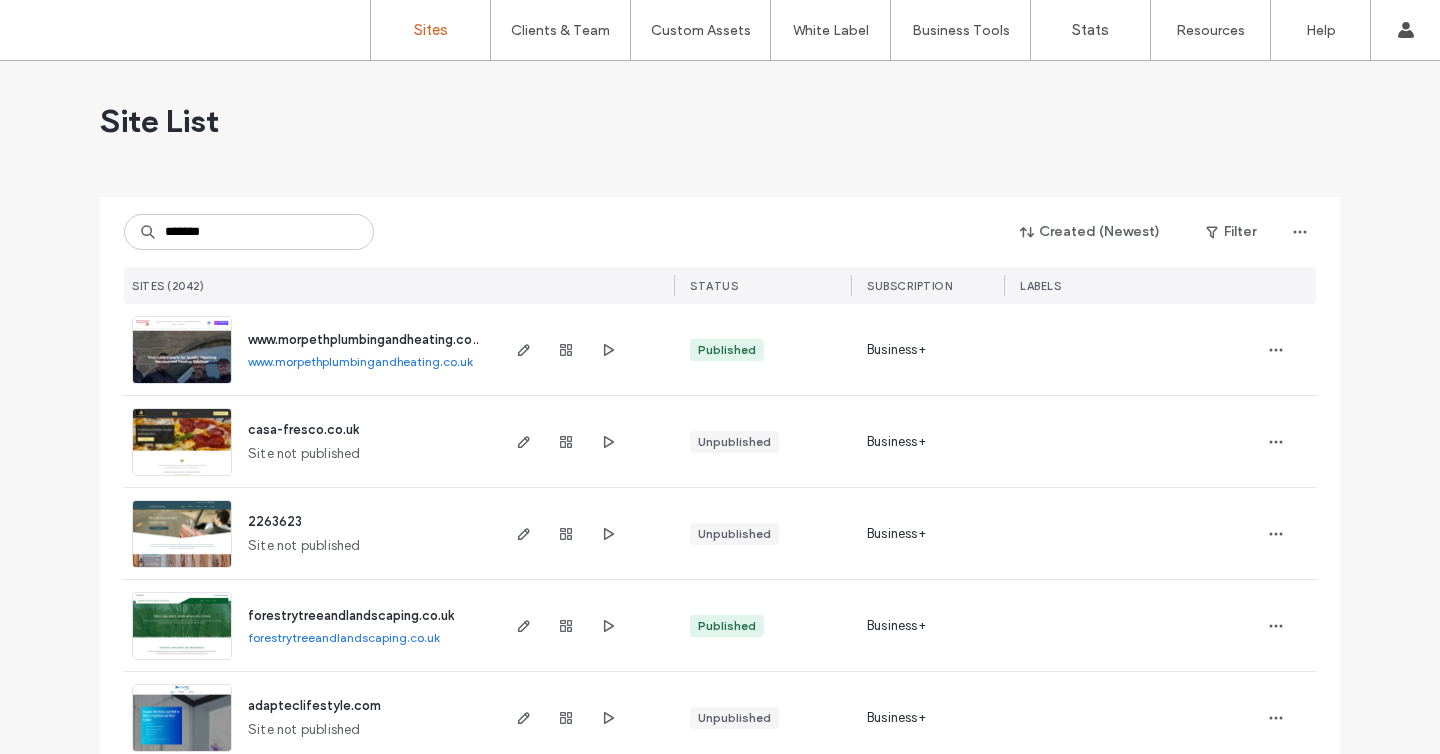 type on "*******" 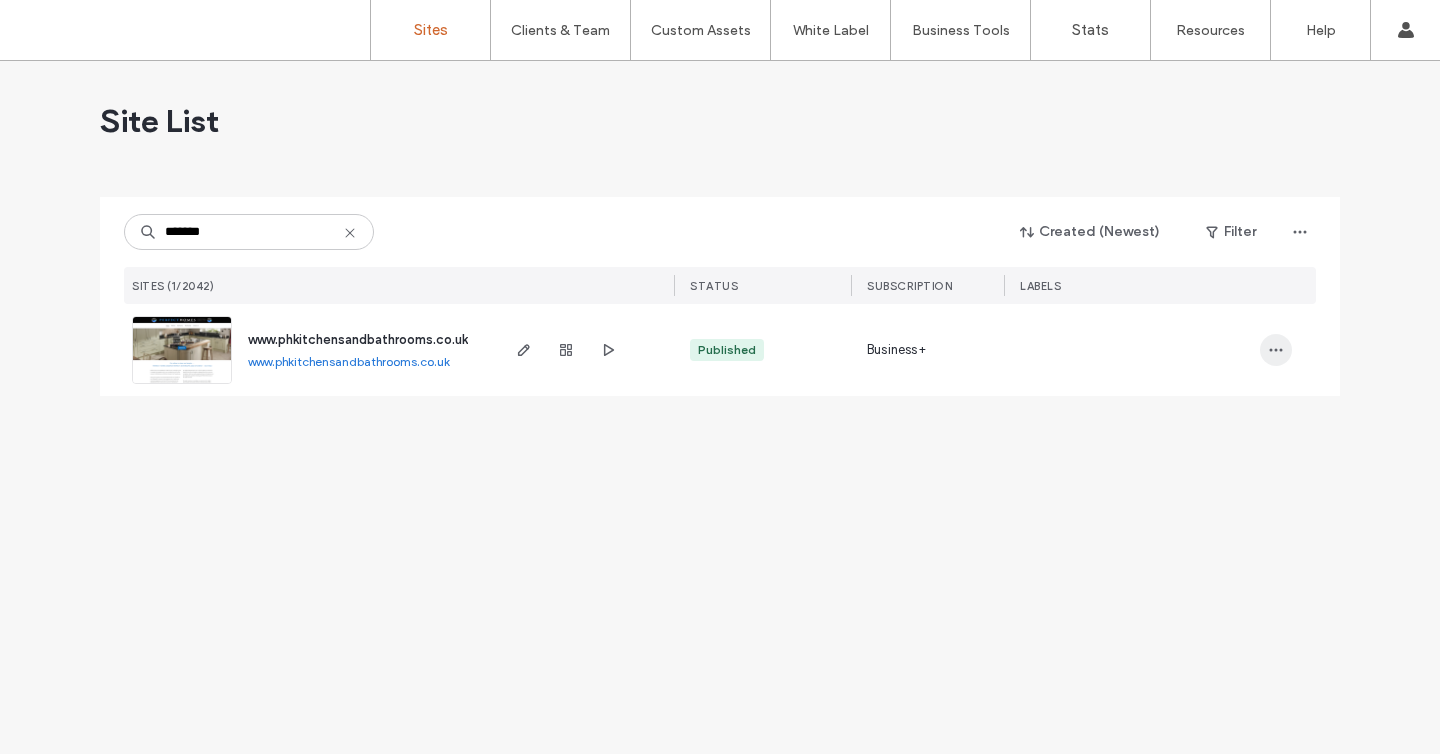 click 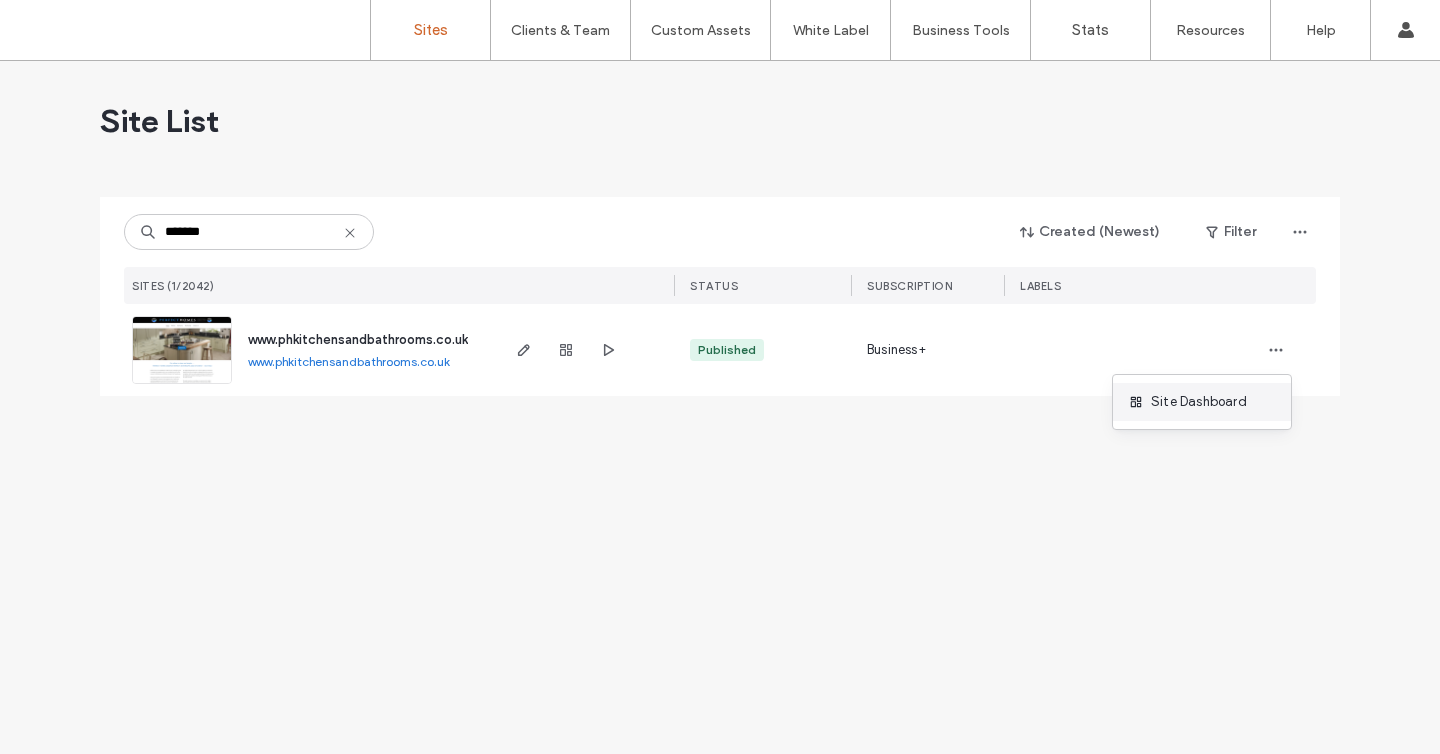 click on "Site Dashboard" at bounding box center [1199, 402] 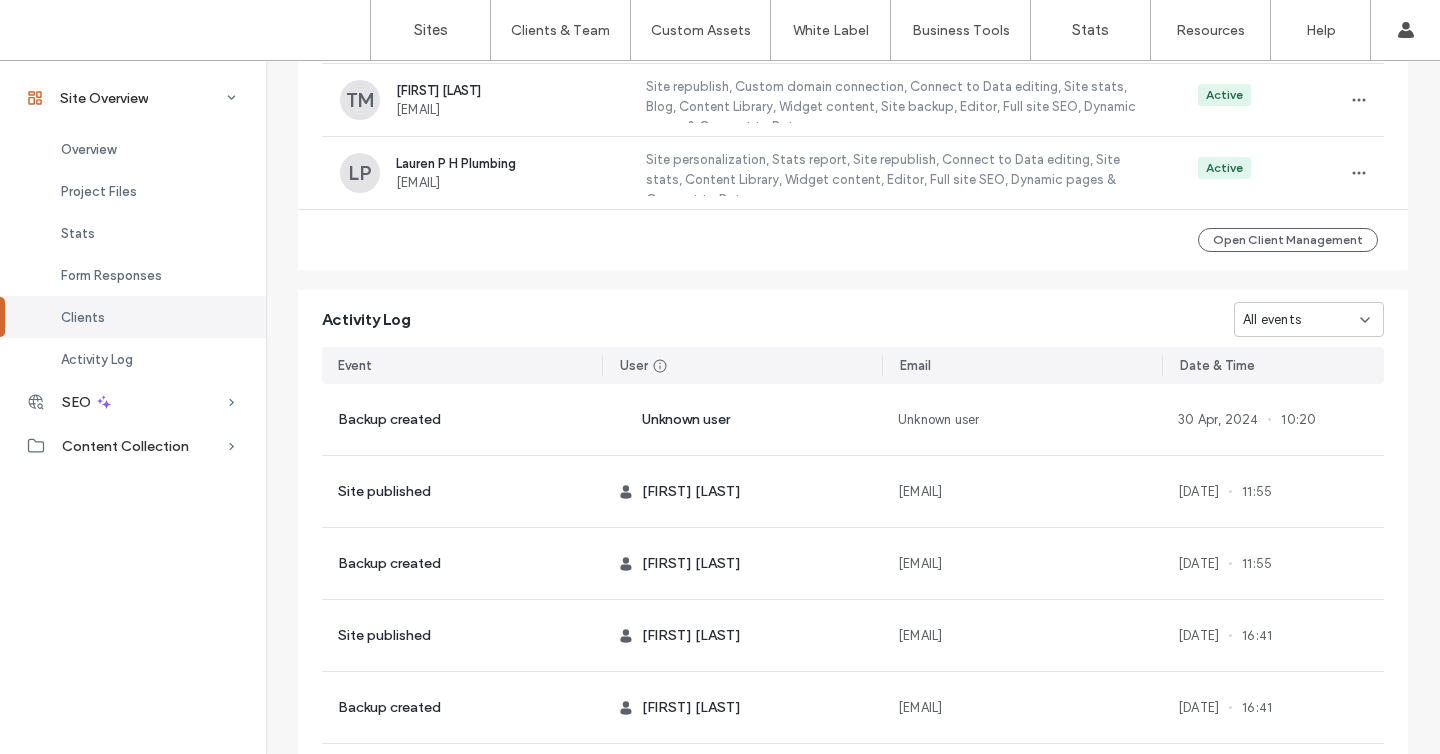 scroll, scrollTop: 1990, scrollLeft: 0, axis: vertical 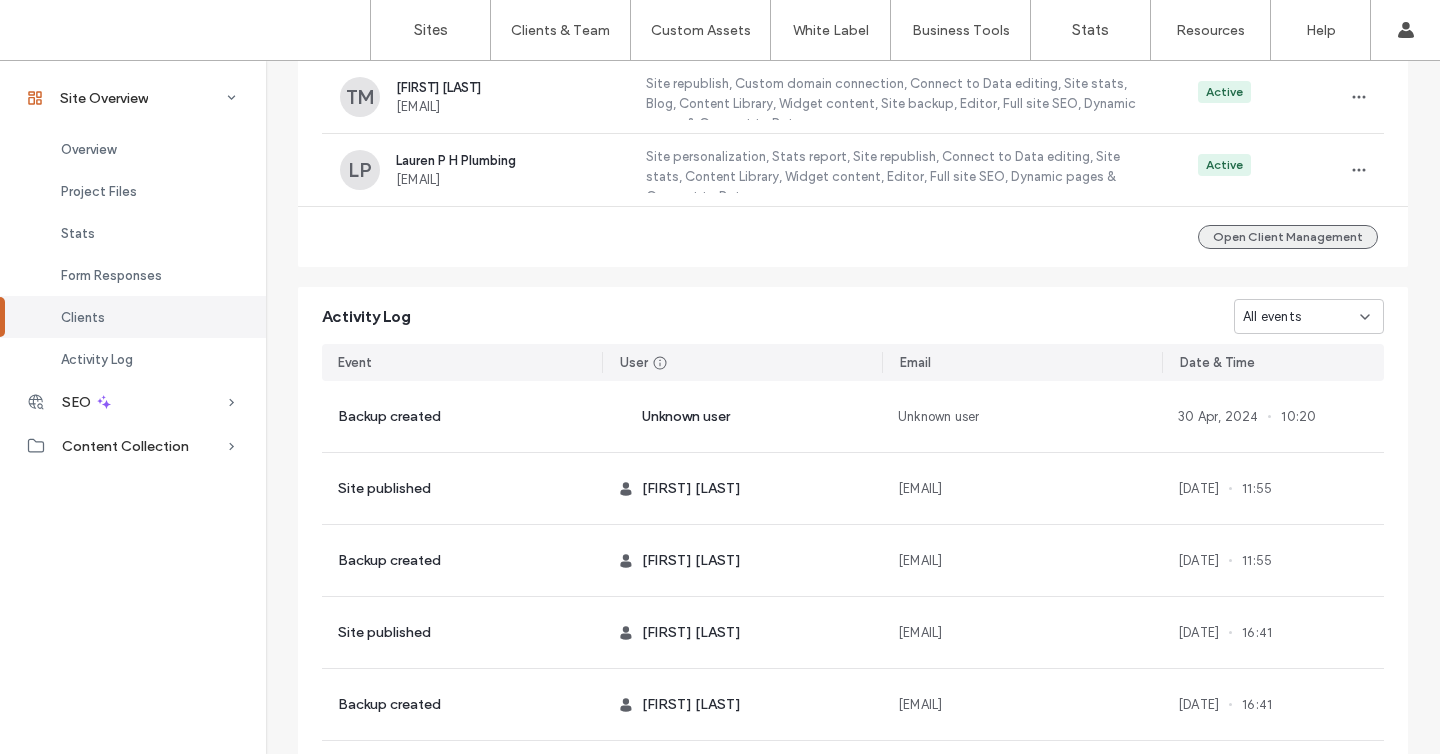 click on "Open Client Management" at bounding box center [1288, 237] 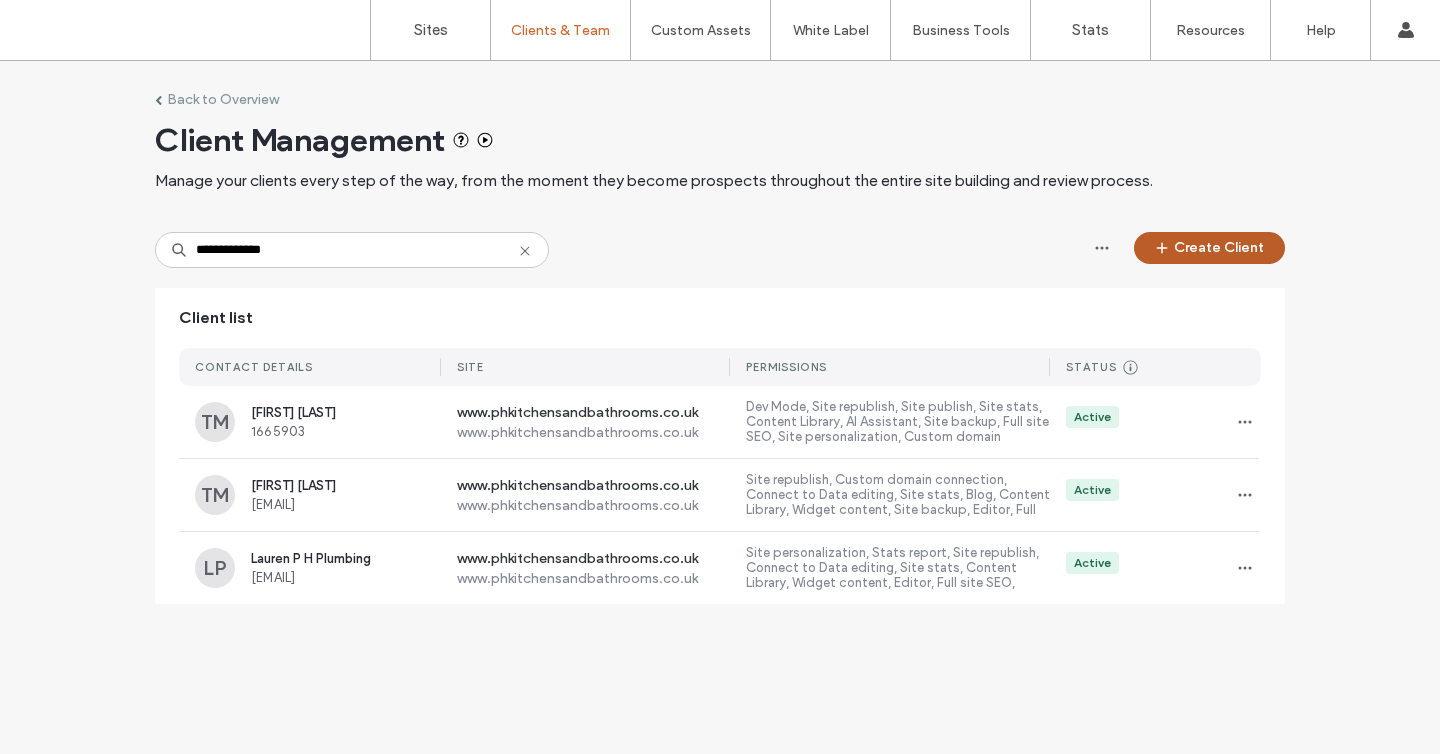 click on "Create Client" at bounding box center (1209, 248) 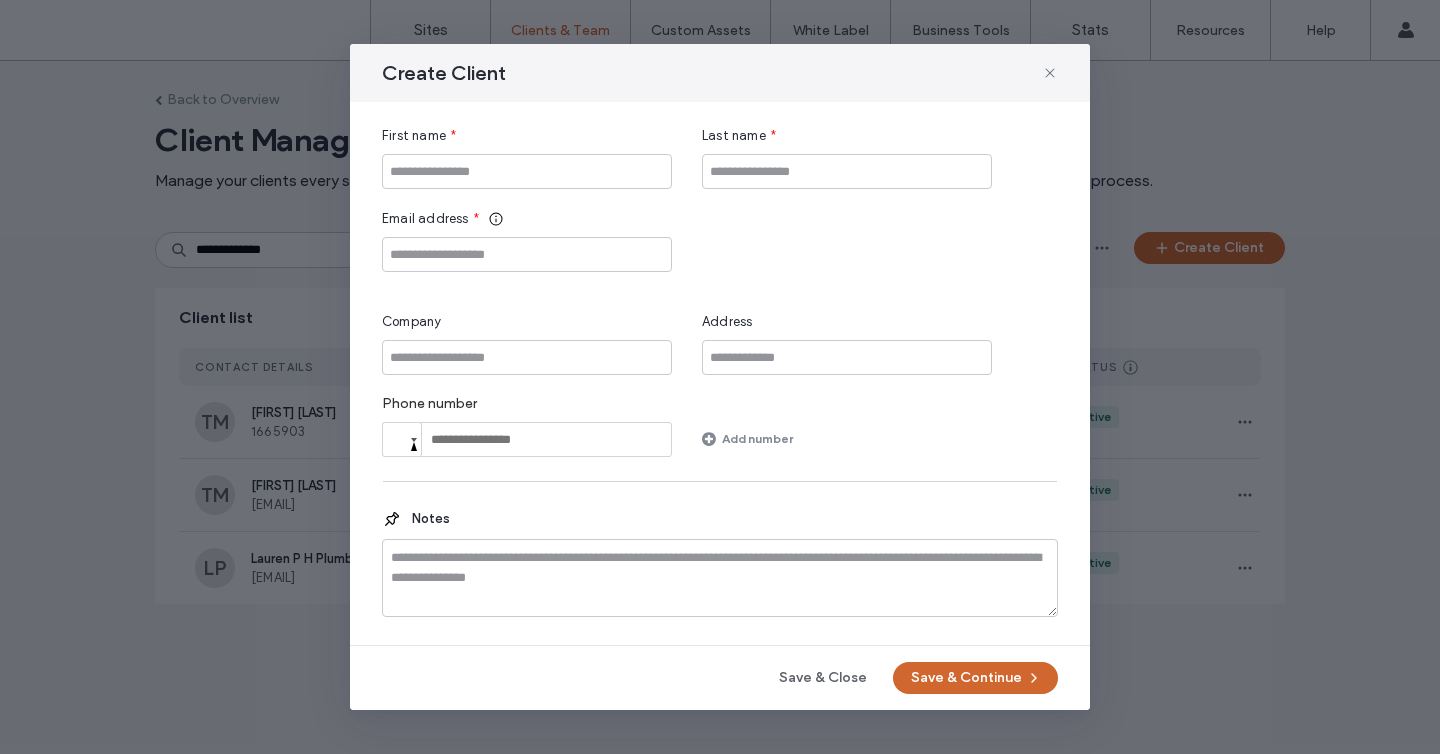 click on "First name * Last name * Email address * Company Address Phone number Phone Add number" at bounding box center [720, 291] 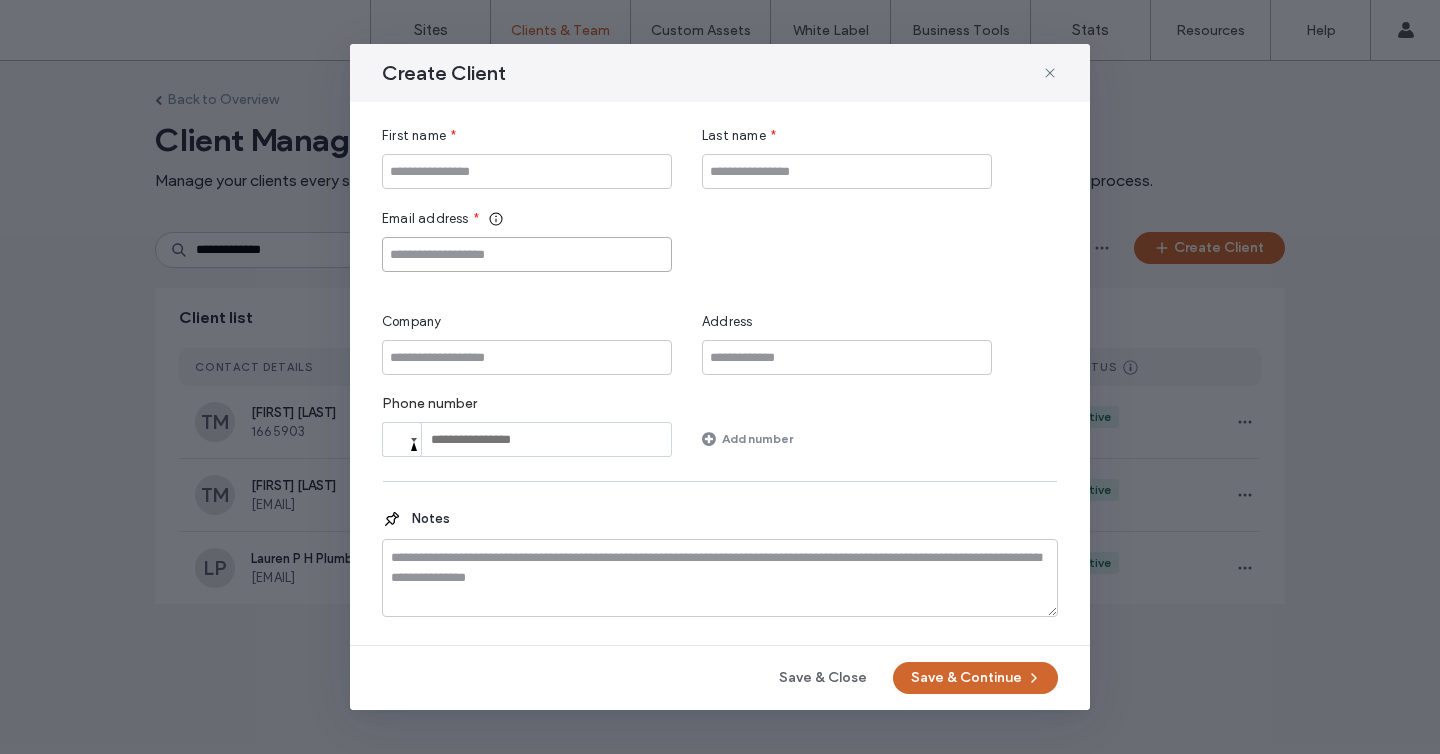 click at bounding box center (527, 254) 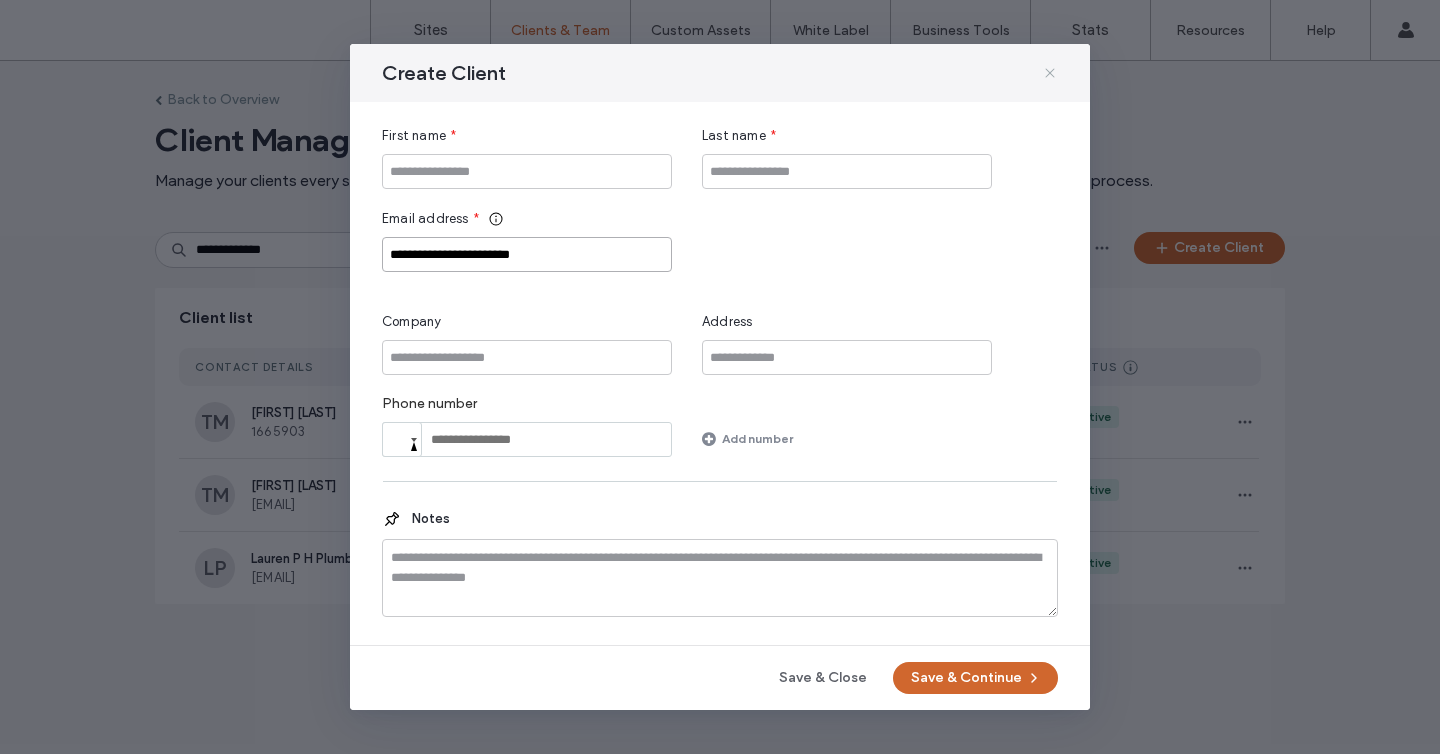 type on "**********" 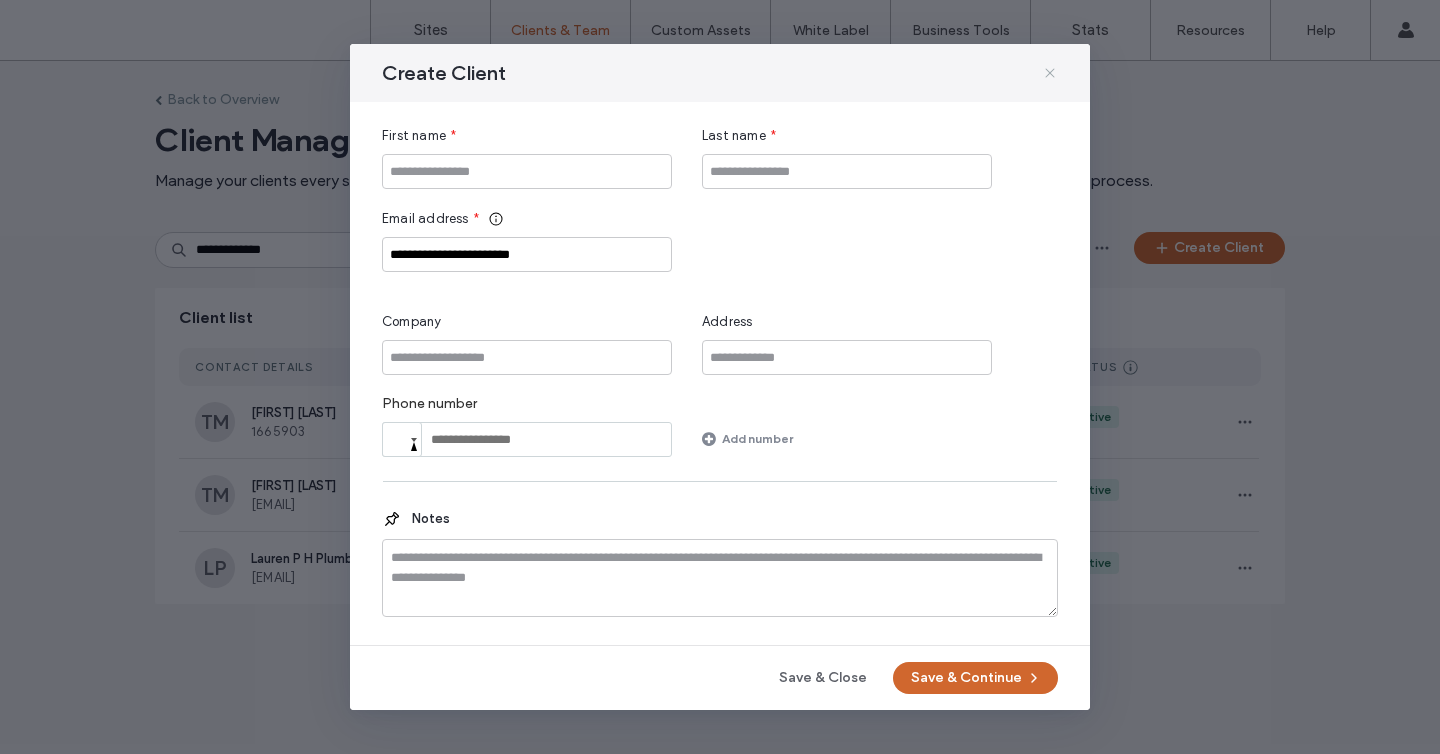 click 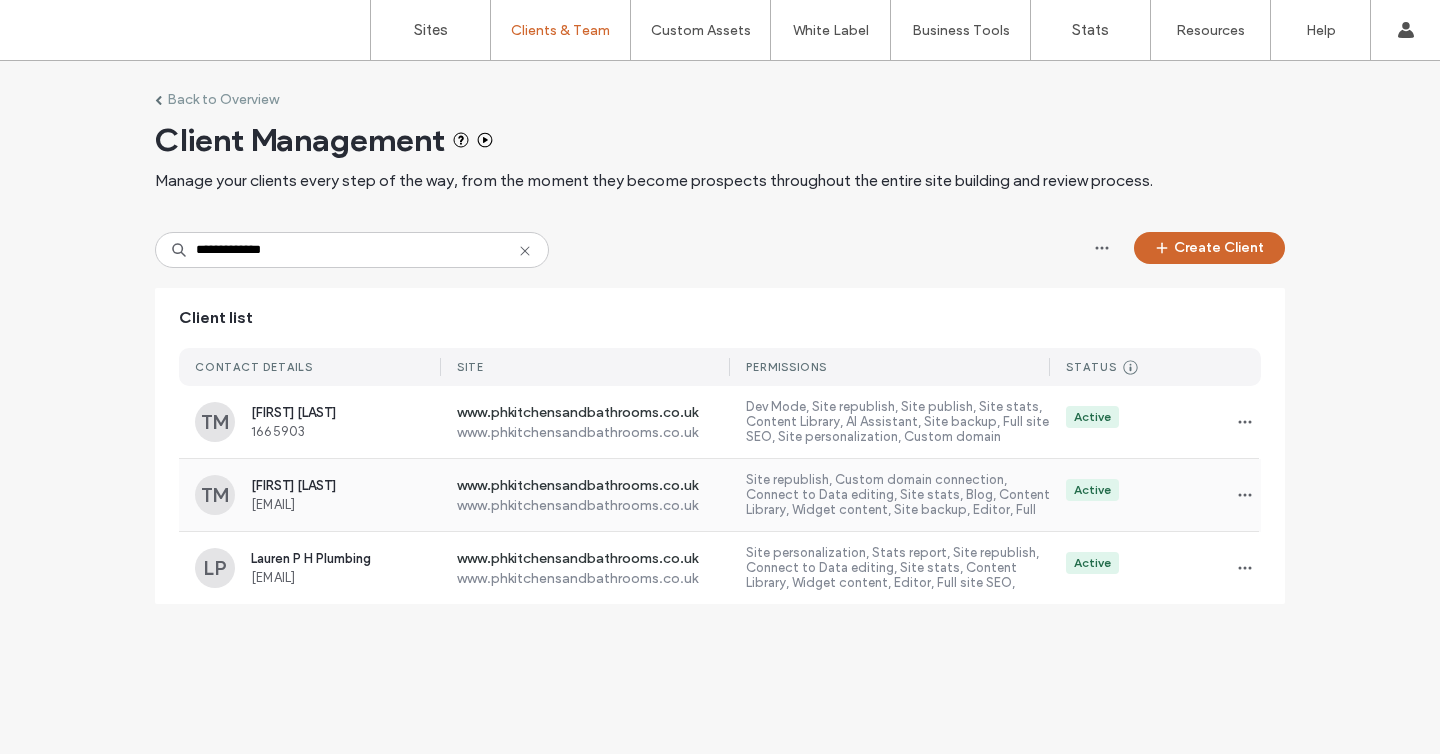 click on "Site republish, Custom domain connection, Connect to Data editing, Site stats, Blog, Content Library, Widget content, Site backup, Editor, Full site SEO, Dynamic pages & Connect to Data" at bounding box center [890, 495] 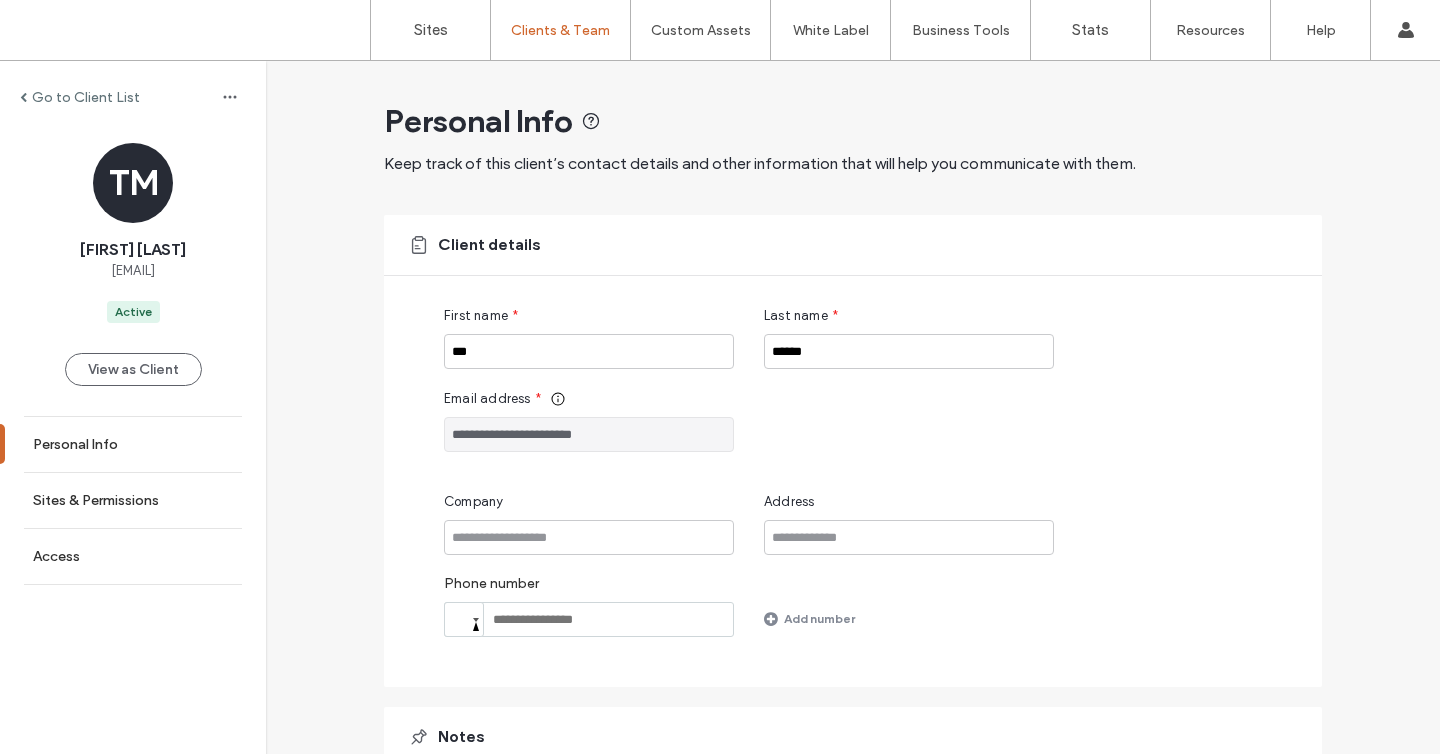 scroll, scrollTop: 1, scrollLeft: 0, axis: vertical 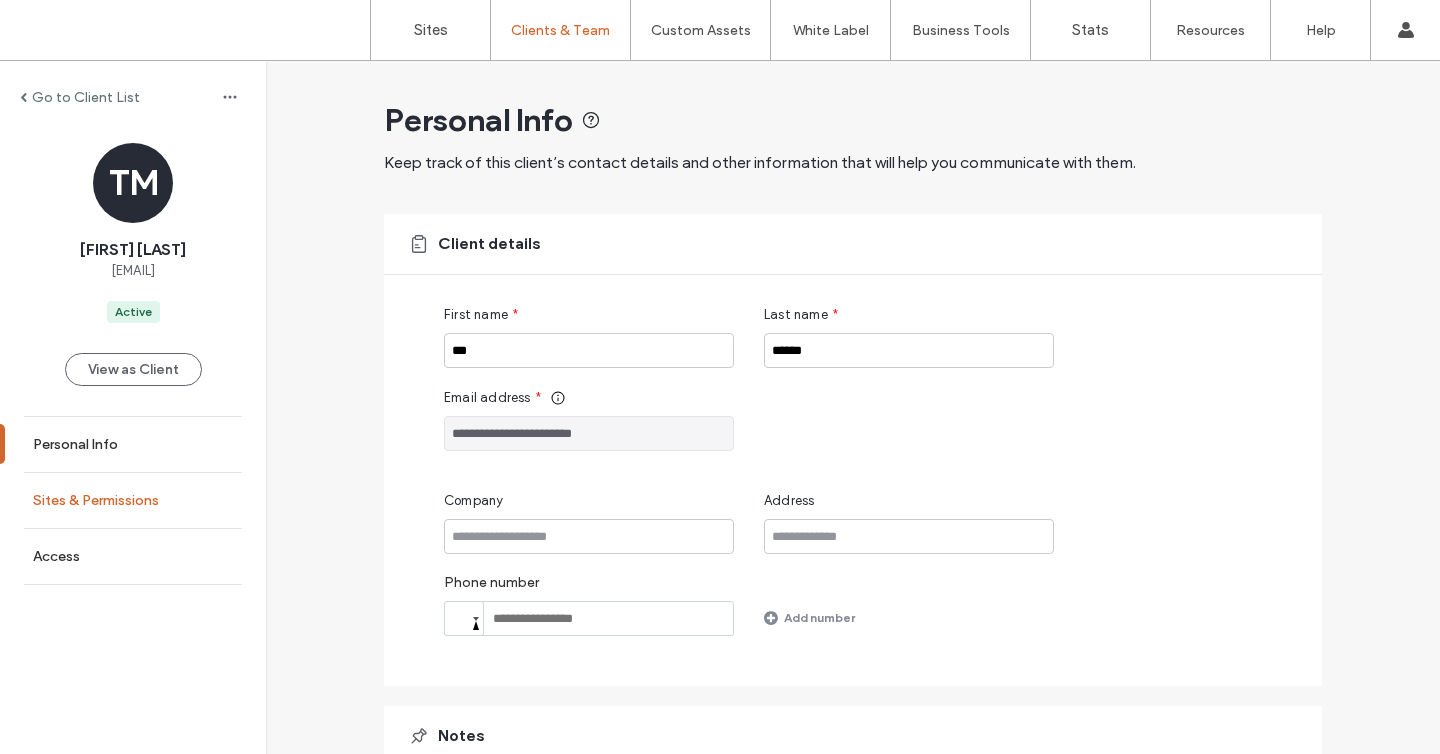 click on "Sites & Permissions" at bounding box center [96, 500] 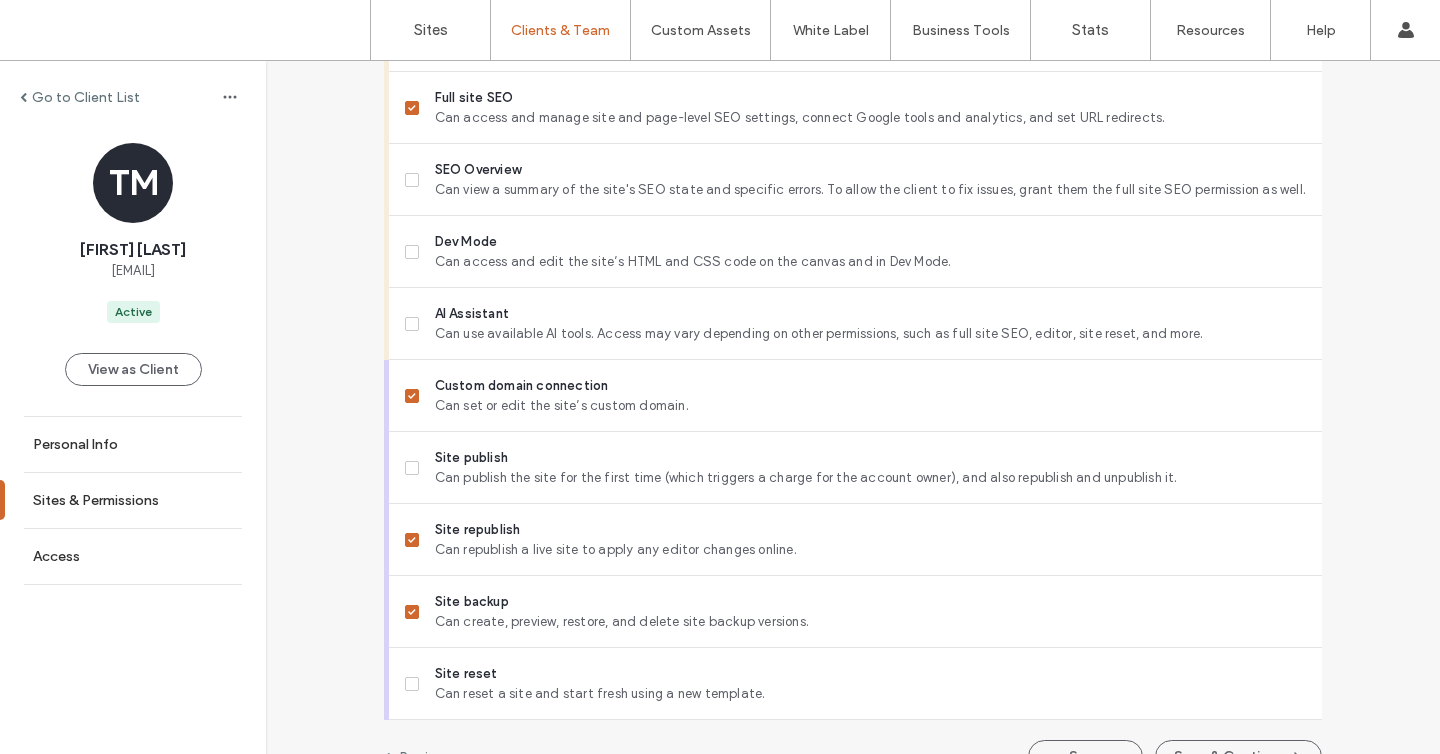 scroll, scrollTop: 1749, scrollLeft: 0, axis: vertical 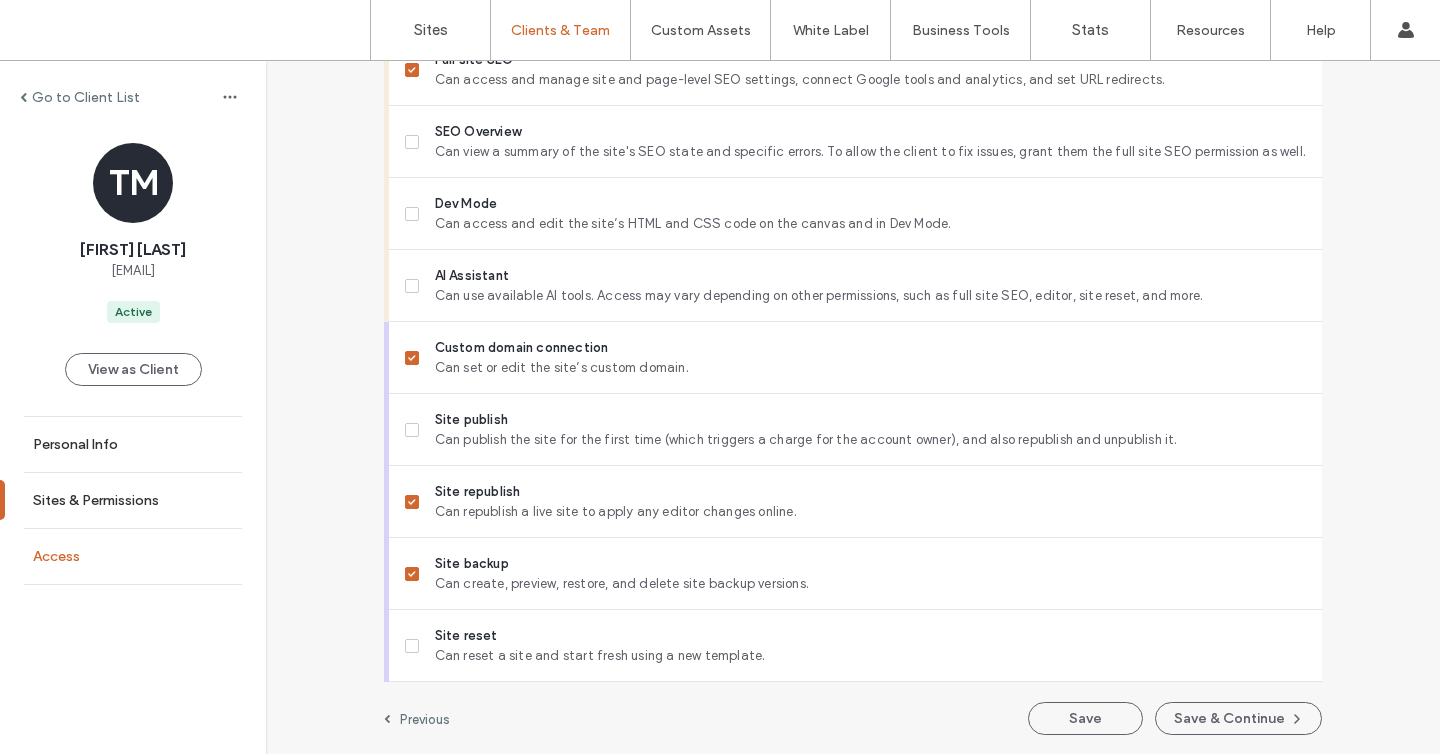 click on "Access" at bounding box center [133, 556] 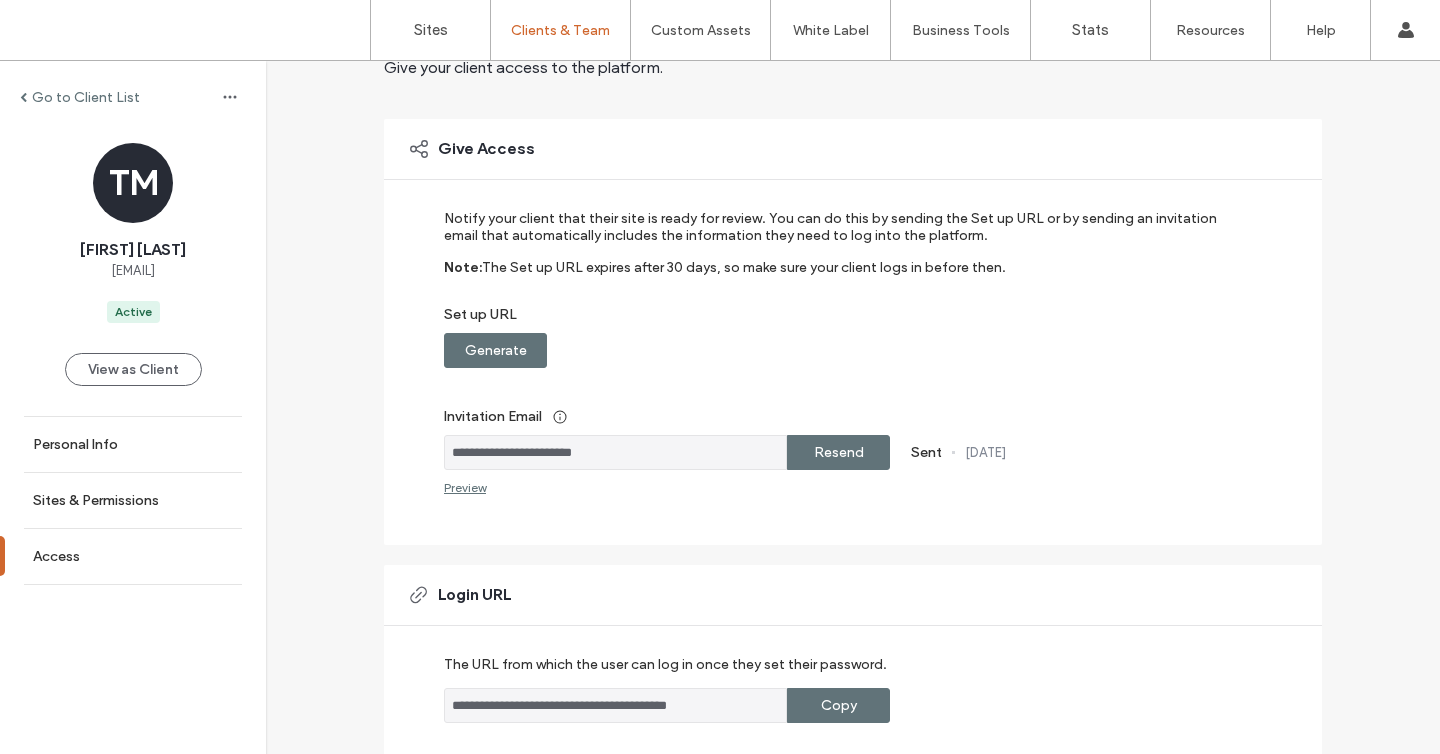 scroll, scrollTop: 90, scrollLeft: 0, axis: vertical 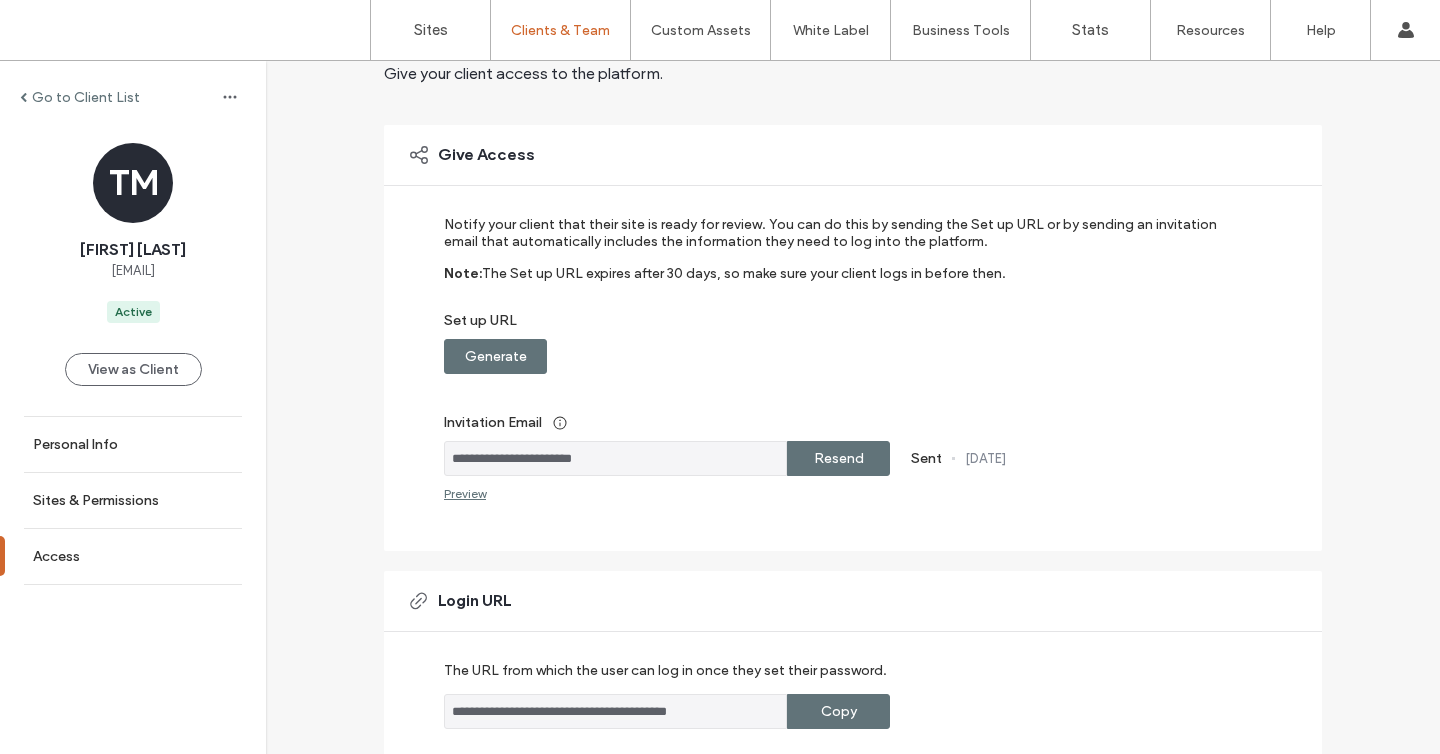 click on "Generate" at bounding box center (495, 356) 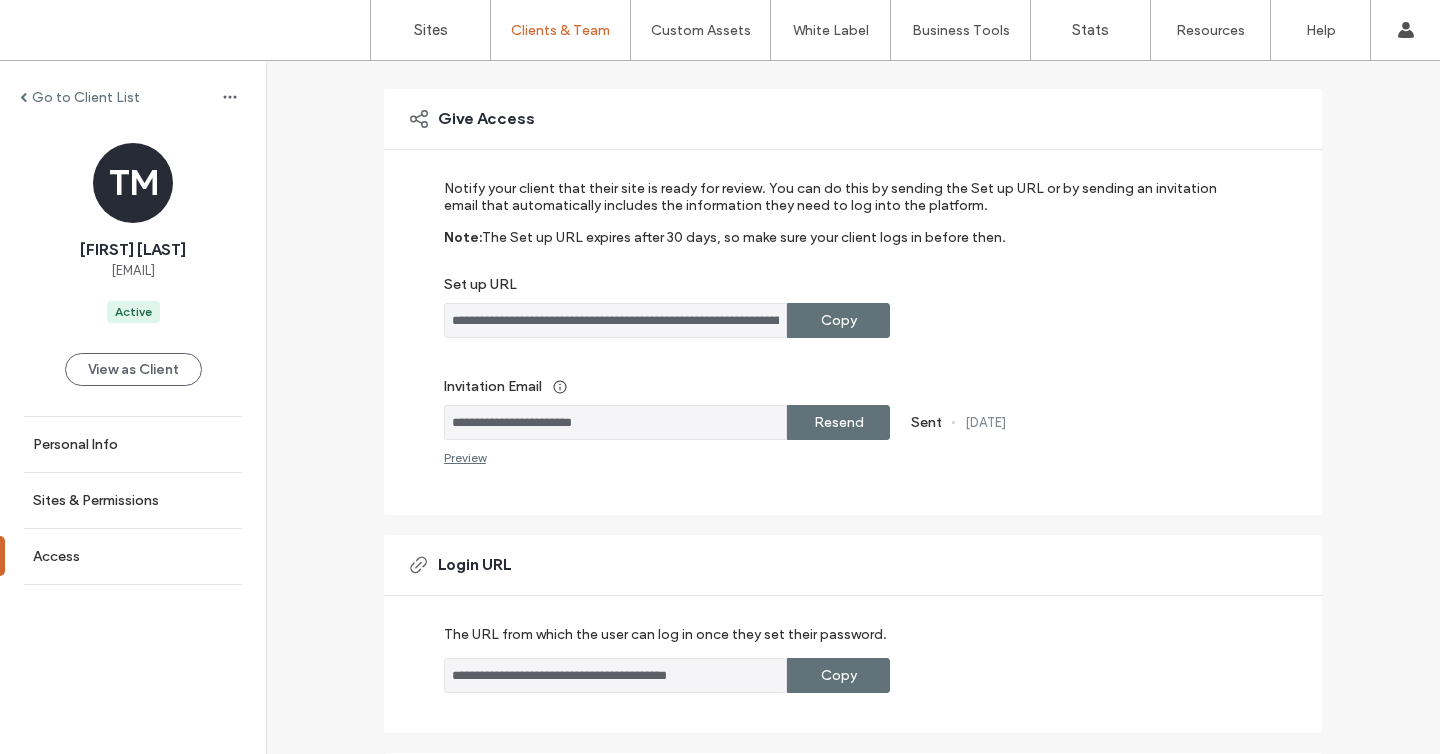 scroll, scrollTop: 127, scrollLeft: 0, axis: vertical 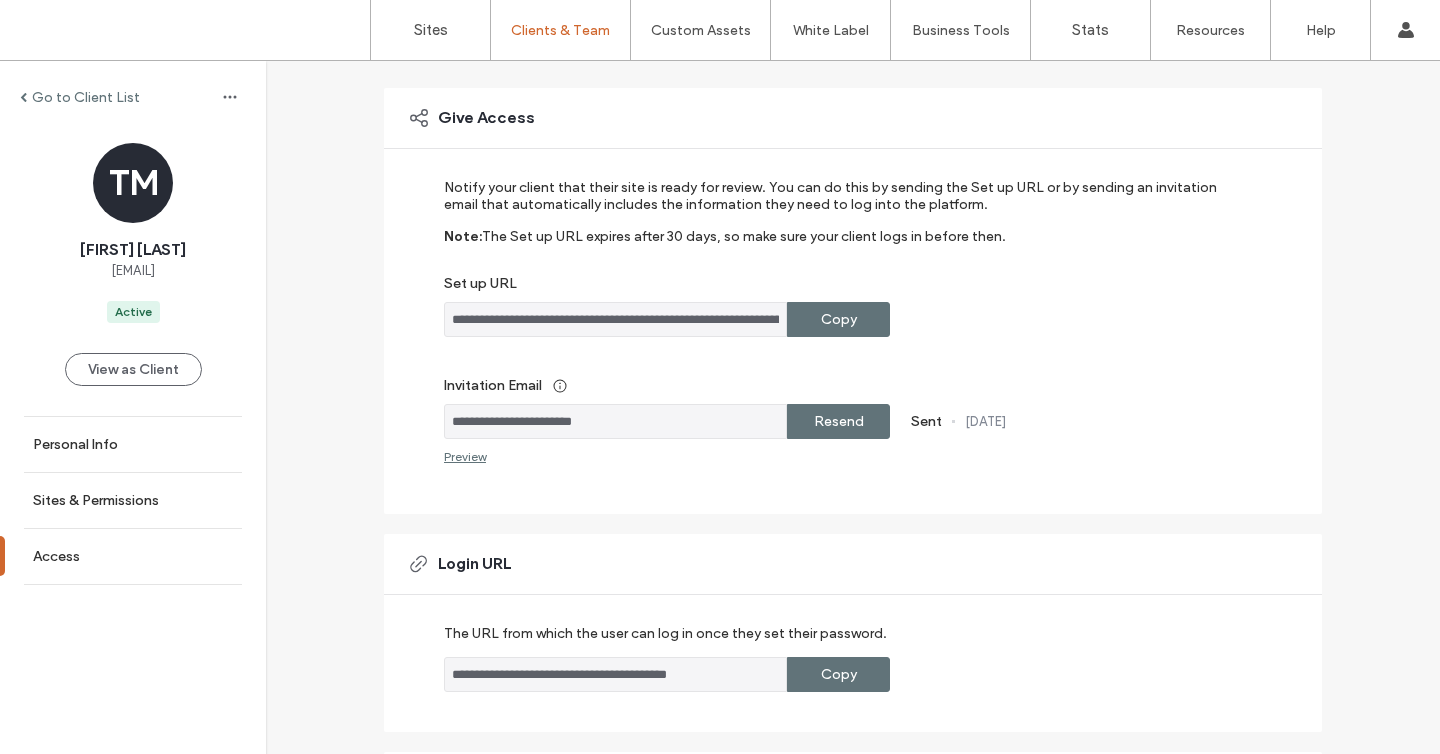 click on "Copy" at bounding box center (839, 319) 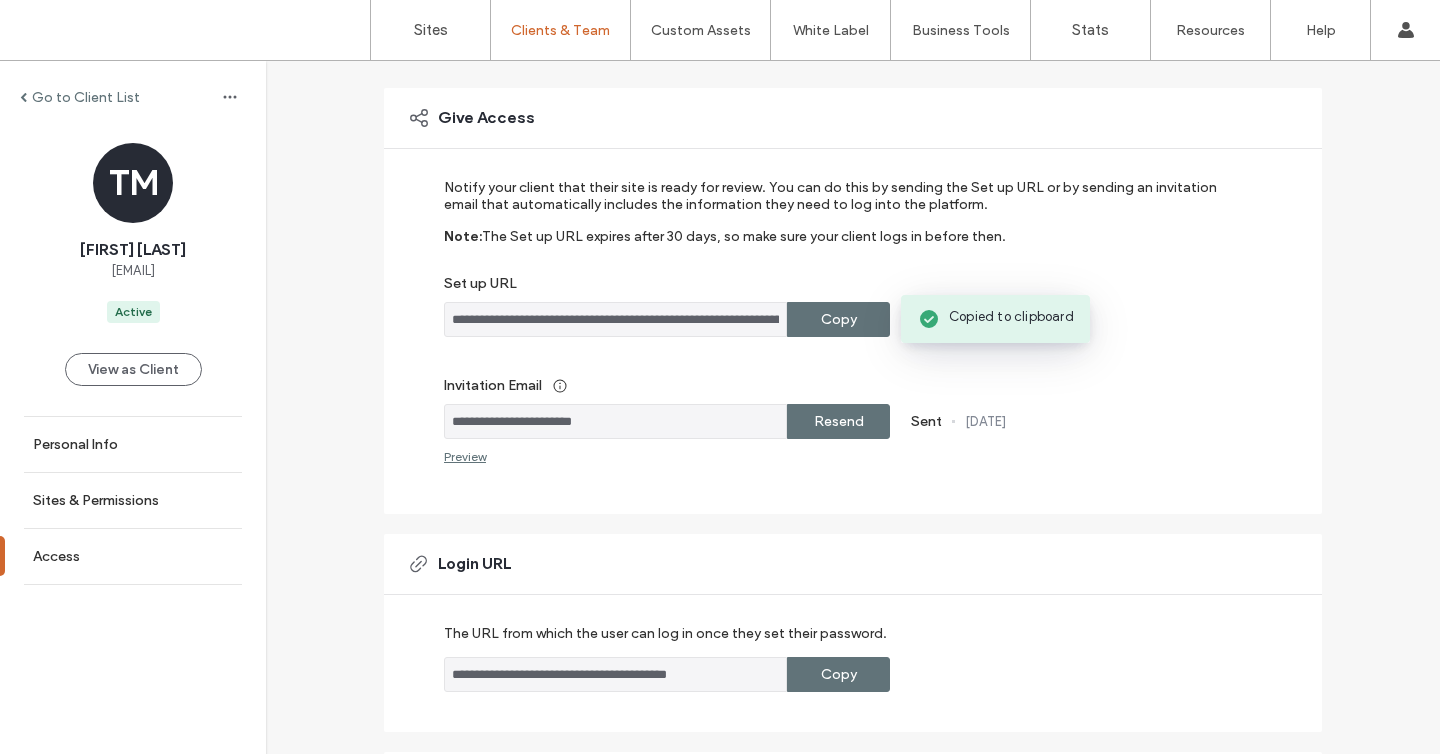 click on "**********" at bounding box center [853, 476] 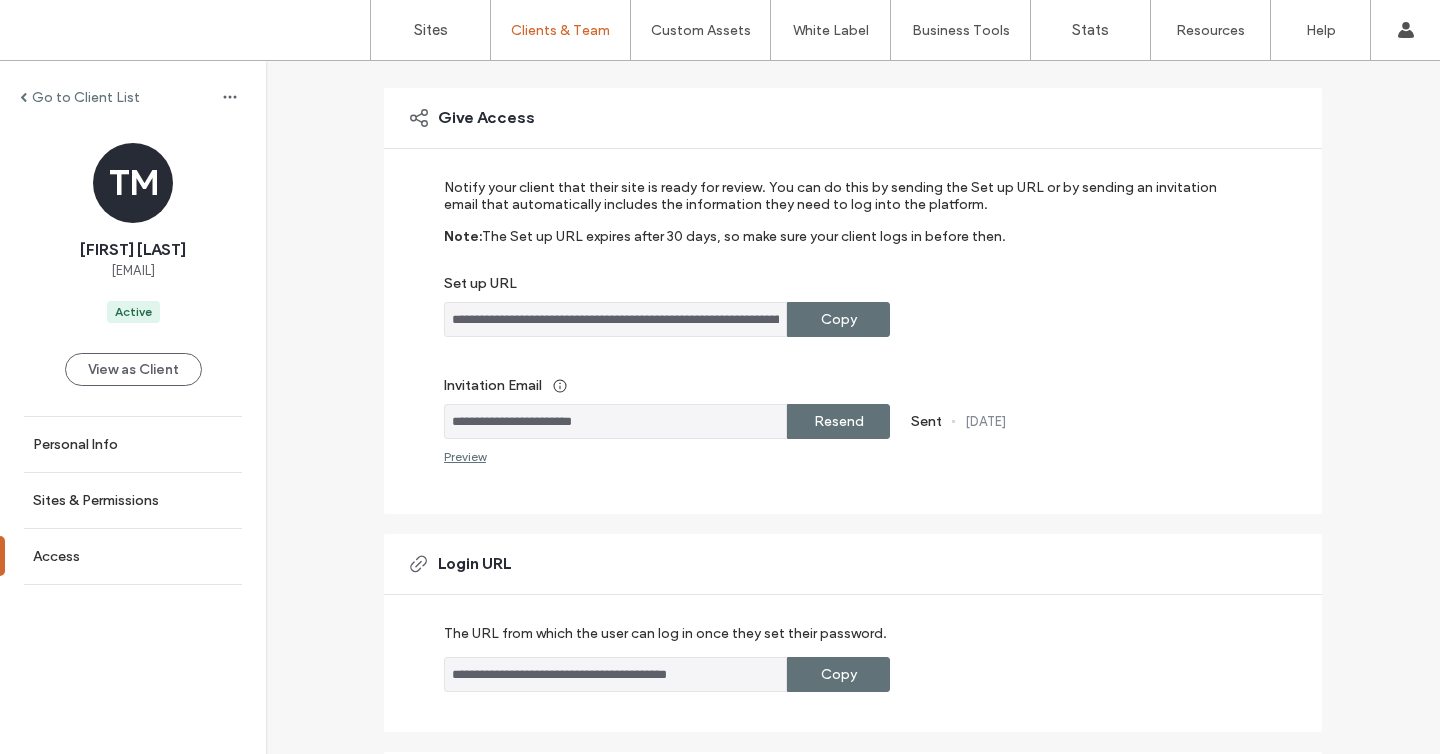 click on "Preview" at bounding box center [465, 456] 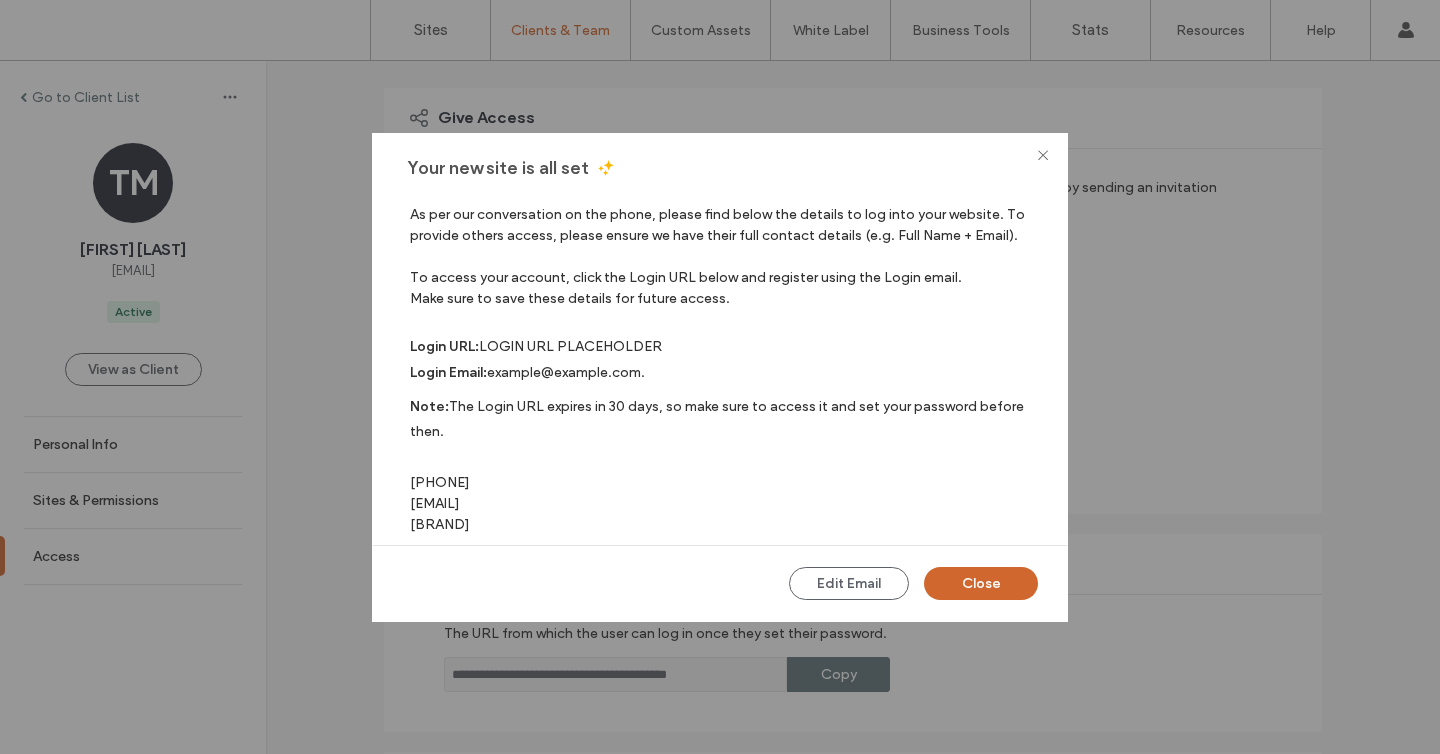 scroll, scrollTop: 0, scrollLeft: 0, axis: both 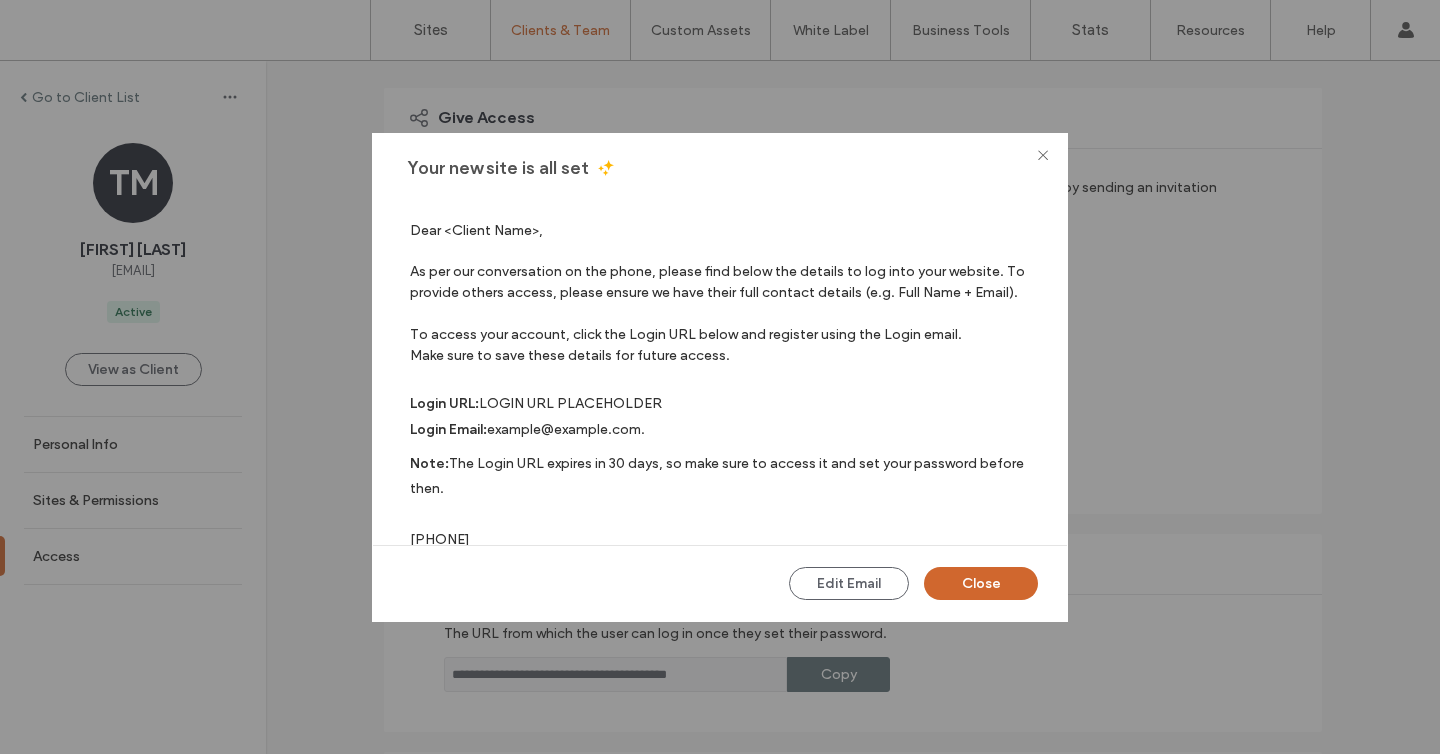 click 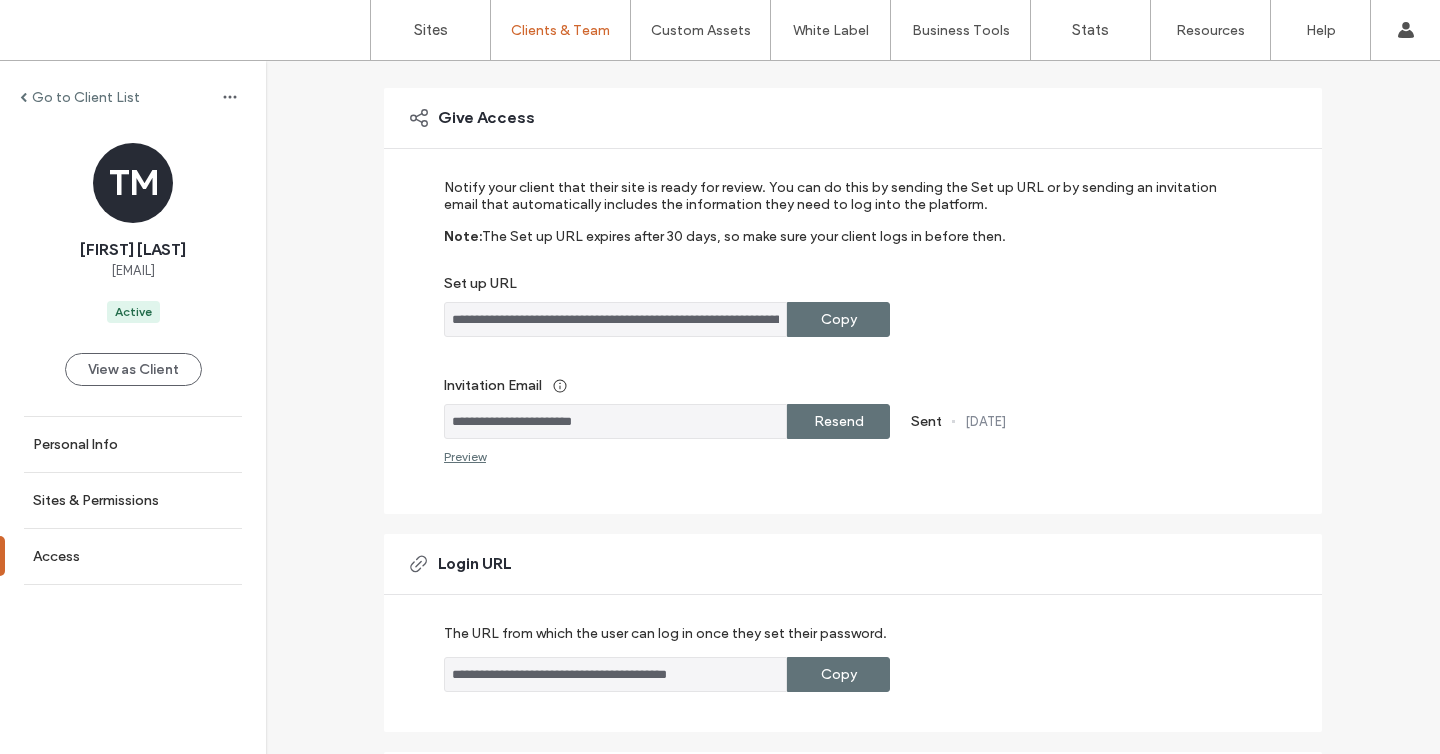 click on "**********" at bounding box center (615, 319) 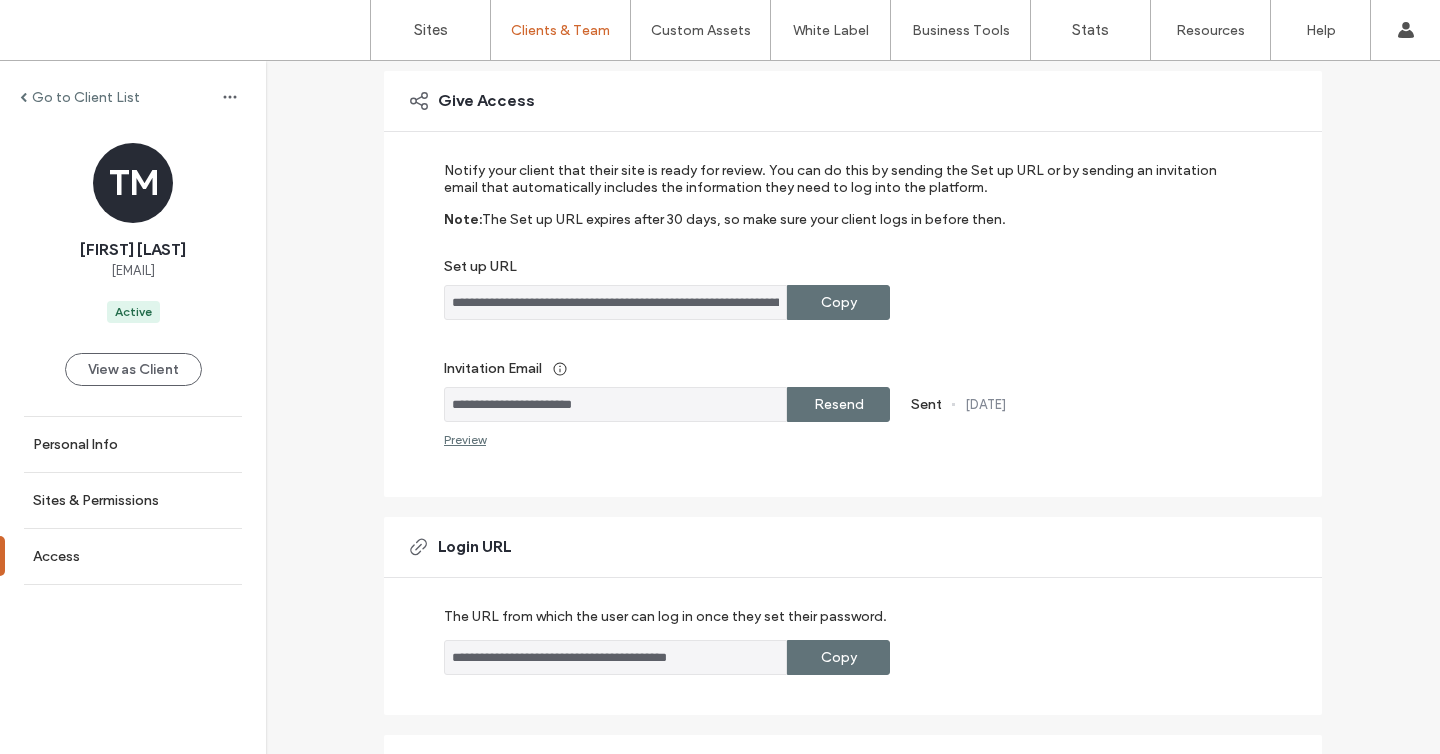 scroll, scrollTop: 146, scrollLeft: 0, axis: vertical 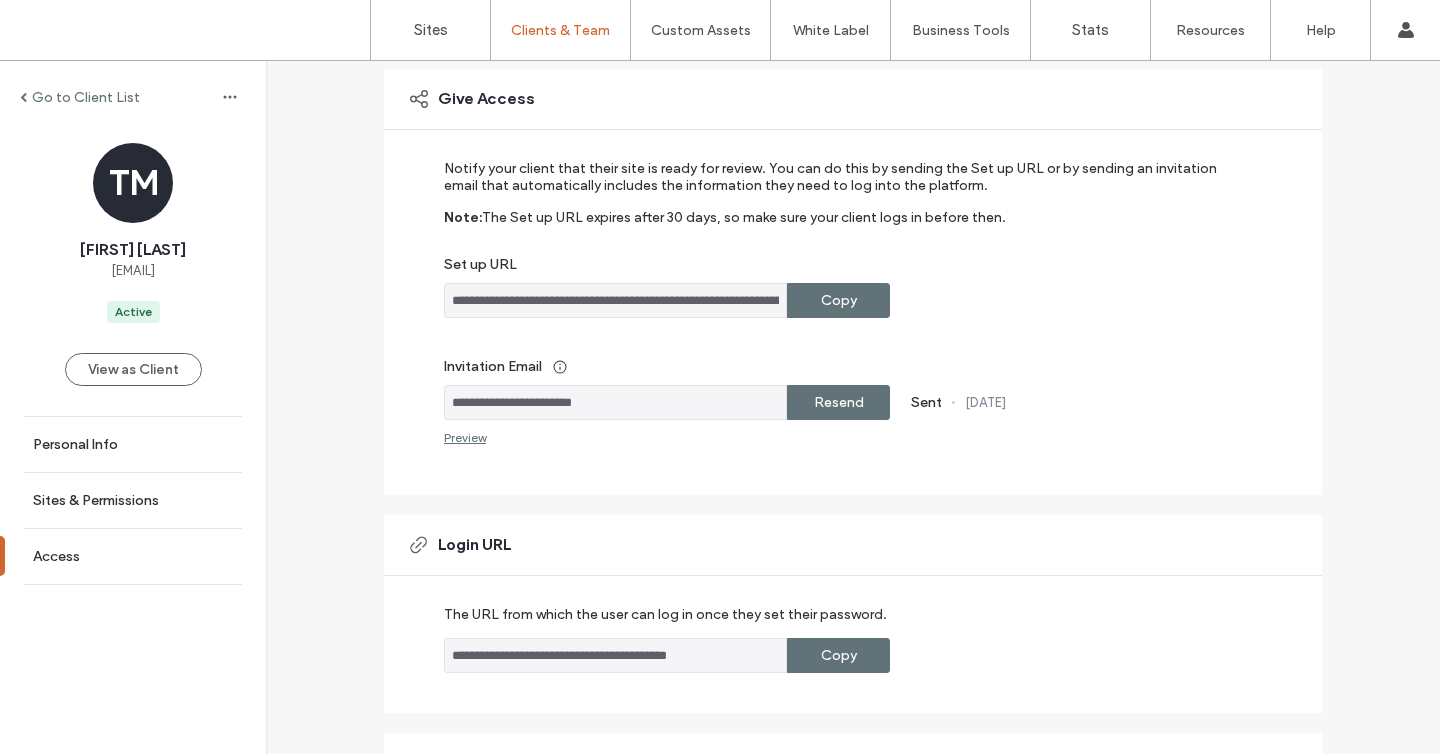 click on "Copy" at bounding box center (839, 655) 